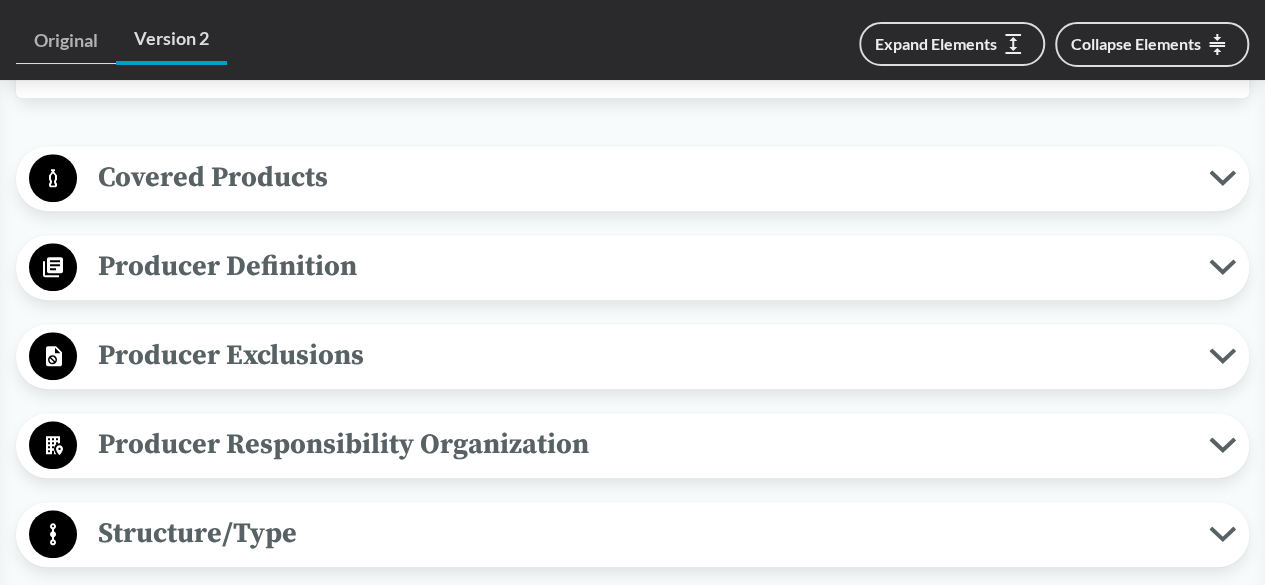 scroll, scrollTop: 800, scrollLeft: 0, axis: vertical 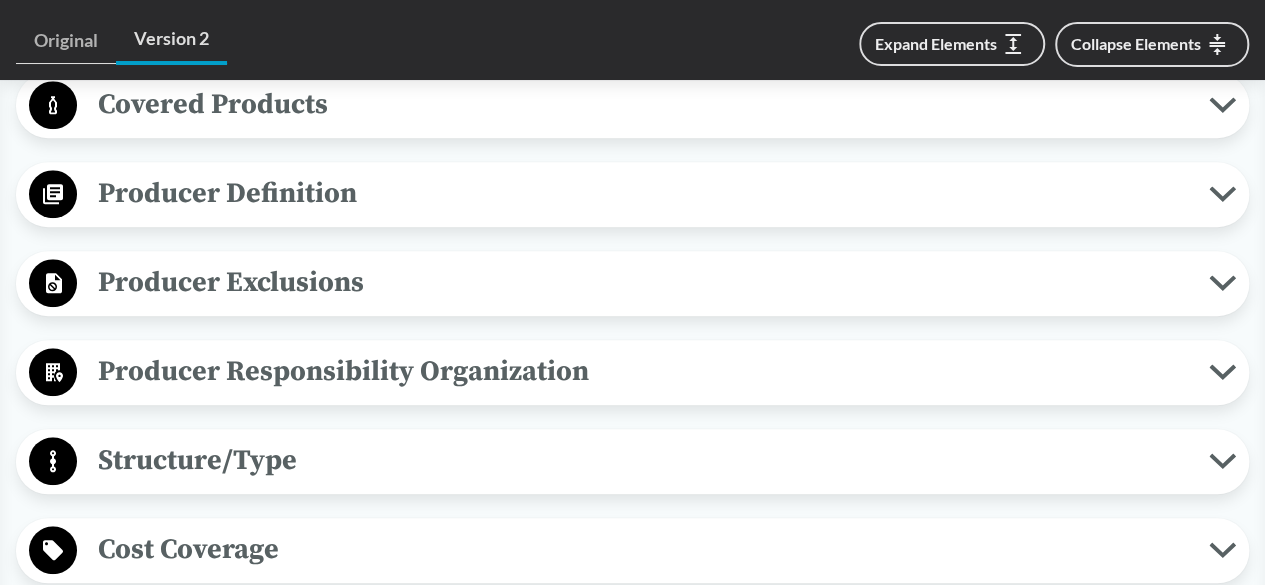 click on "Covered Products" at bounding box center (643, 104) 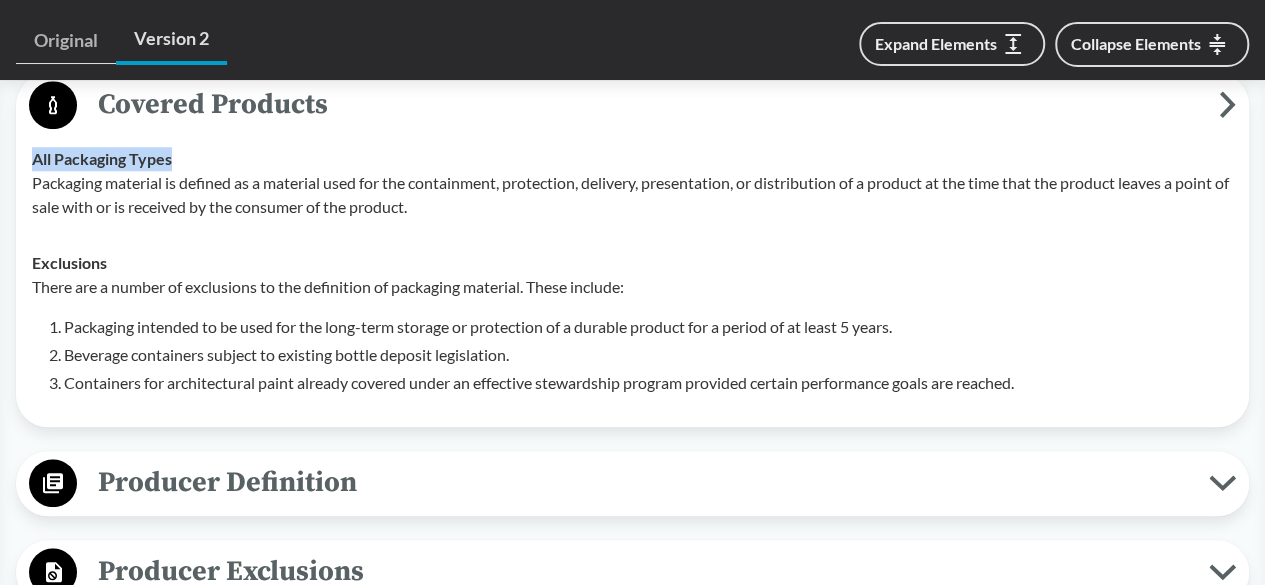 drag, startPoint x: 125, startPoint y: 260, endPoint x: 26, endPoint y: 250, distance: 99.50377 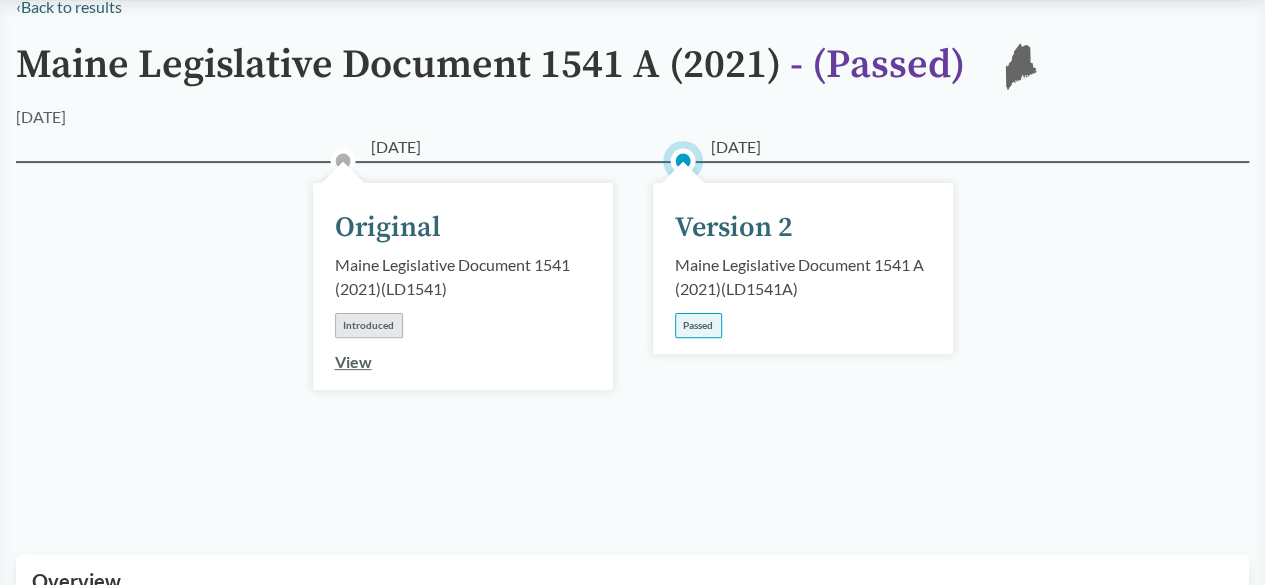 scroll, scrollTop: 0, scrollLeft: 0, axis: both 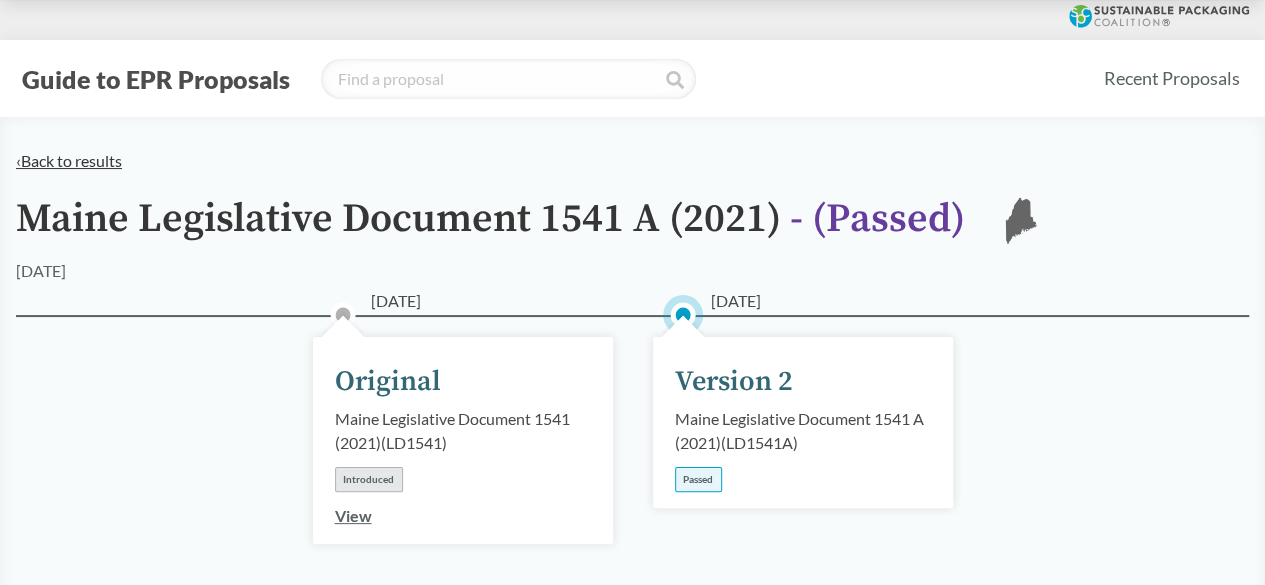 click on "‹  Back to results" at bounding box center [69, 160] 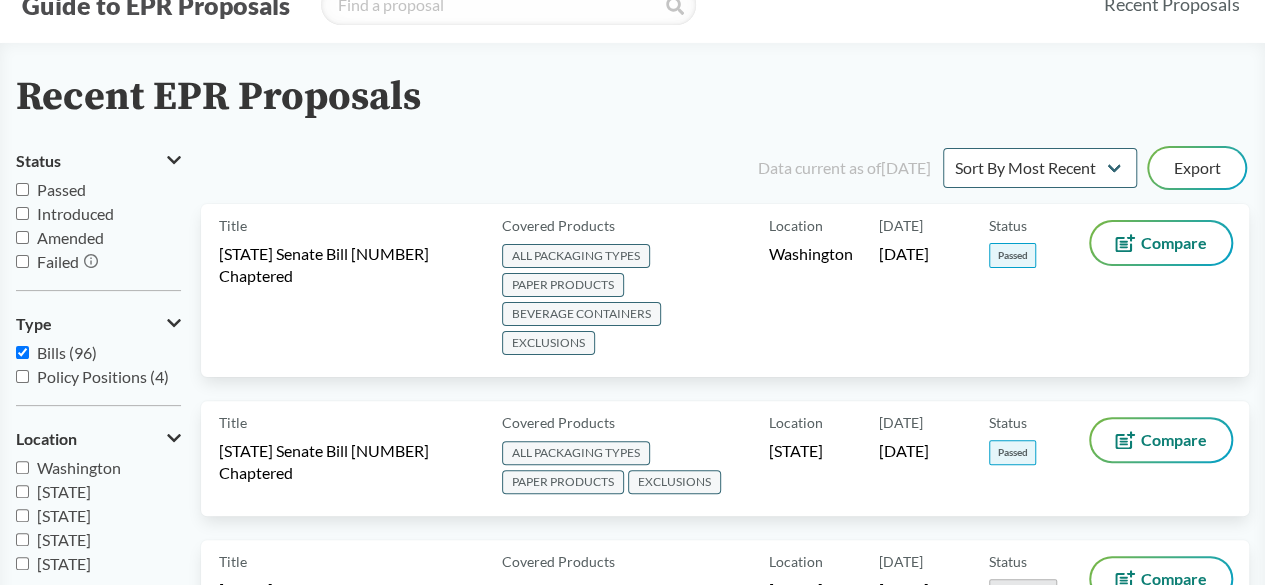 scroll, scrollTop: 200, scrollLeft: 0, axis: vertical 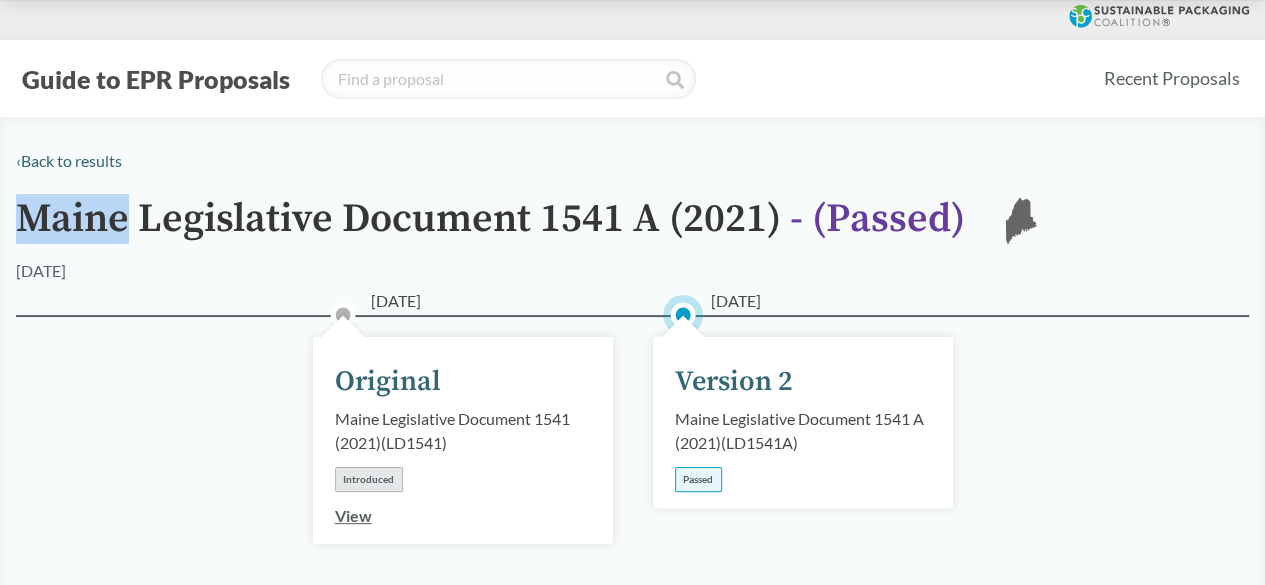 drag, startPoint x: 28, startPoint y: 223, endPoint x: 122, endPoint y: 224, distance: 94.00532 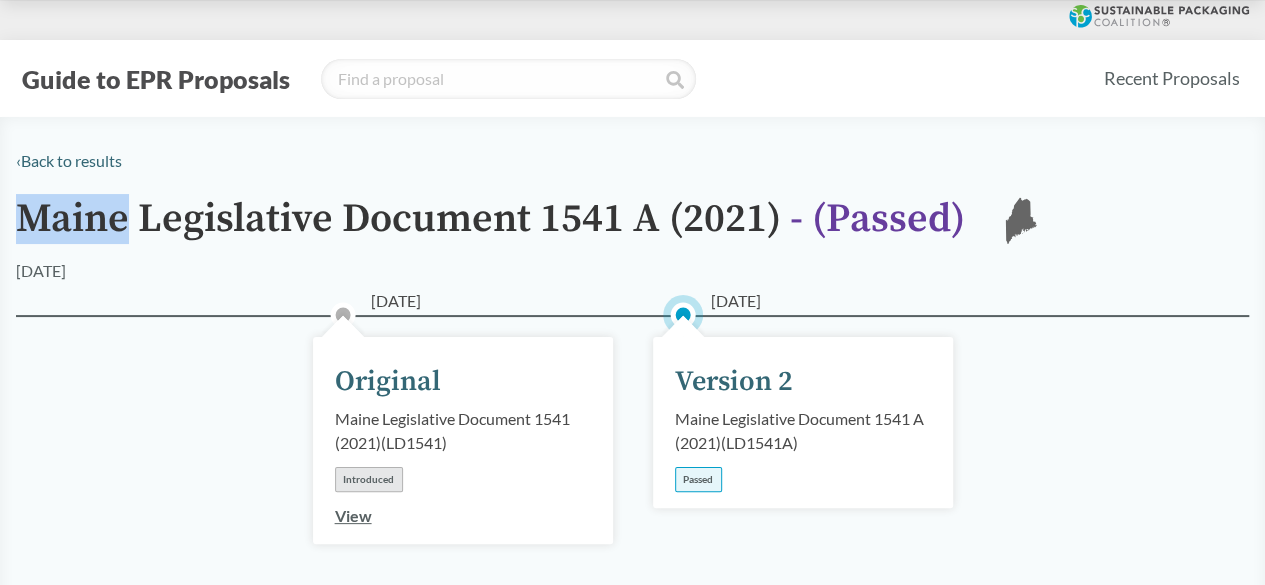copy on "[STATE]" 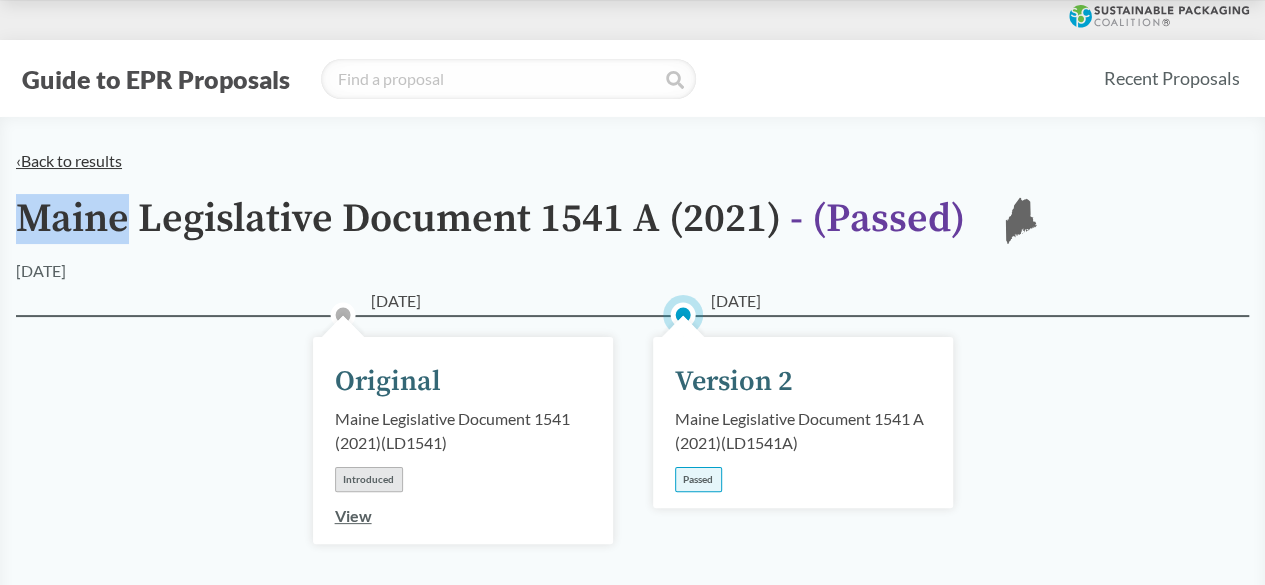 click on "‹  Back to results" at bounding box center (69, 160) 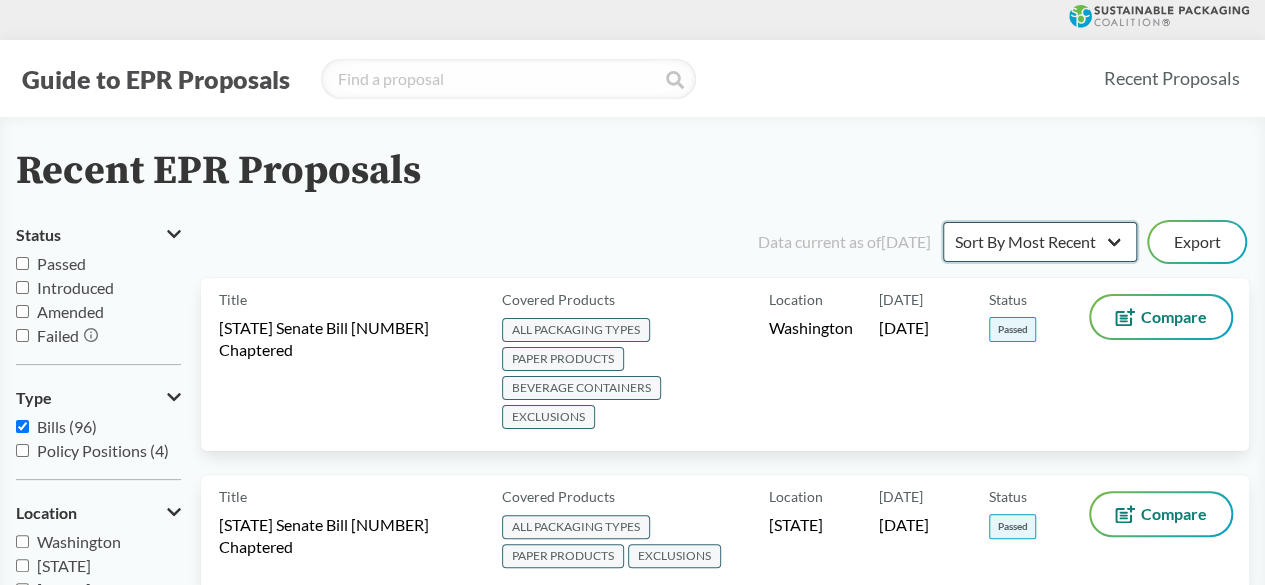 click on "Sort By Most Recent Sort By Status" at bounding box center [1040, 242] 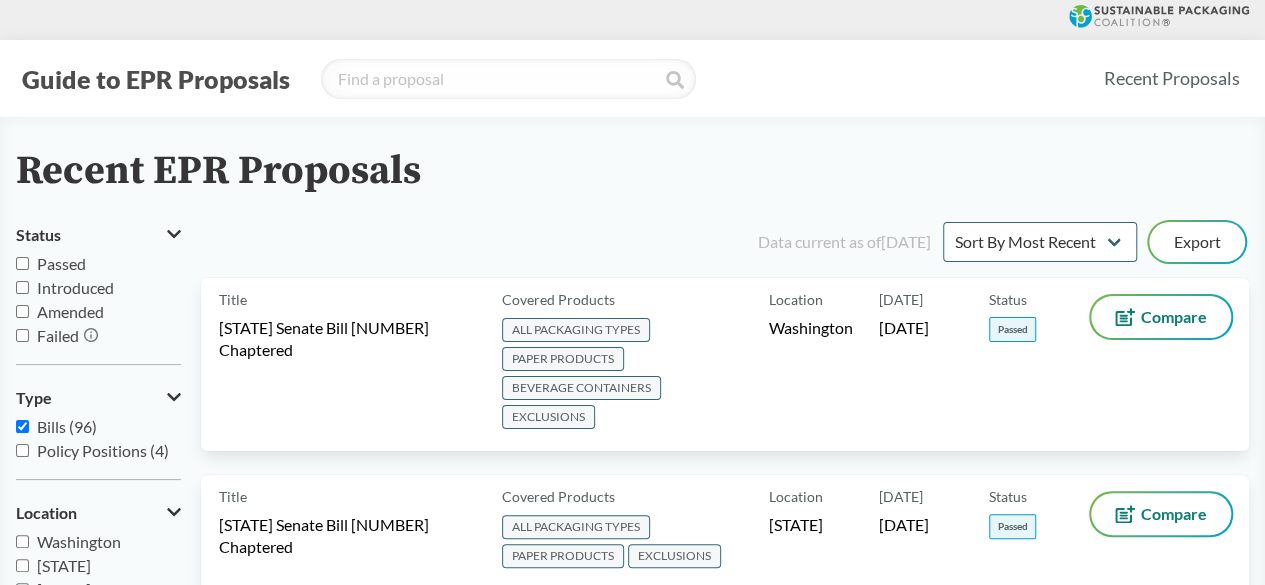 click on "Recent EPR Proposals" at bounding box center (632, 171) 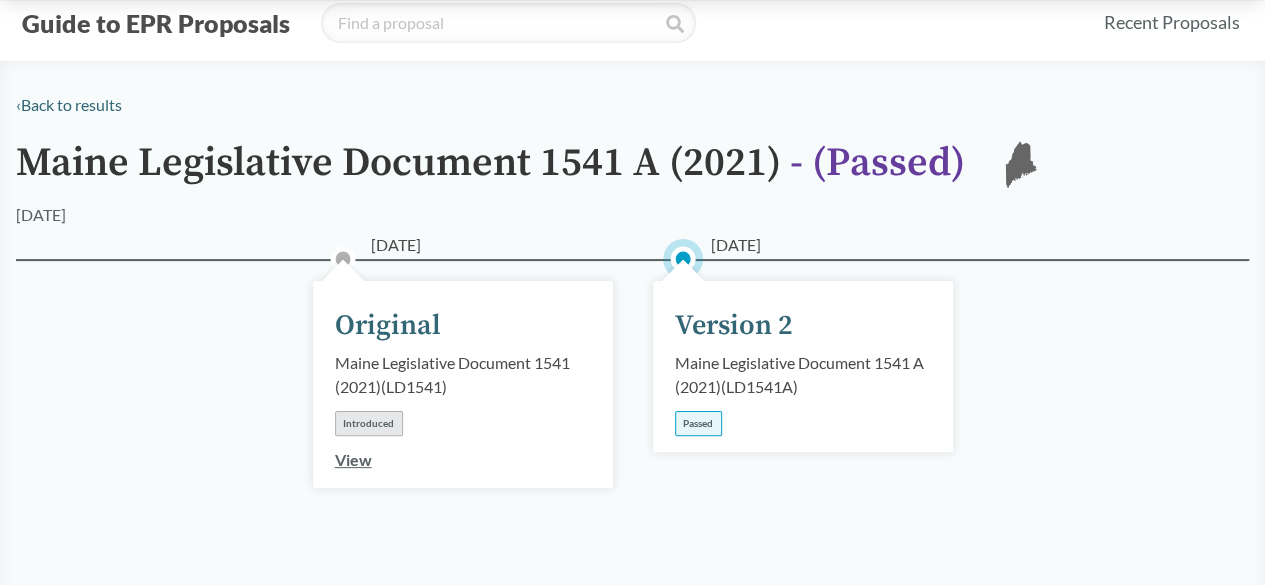 scroll, scrollTop: 100, scrollLeft: 0, axis: vertical 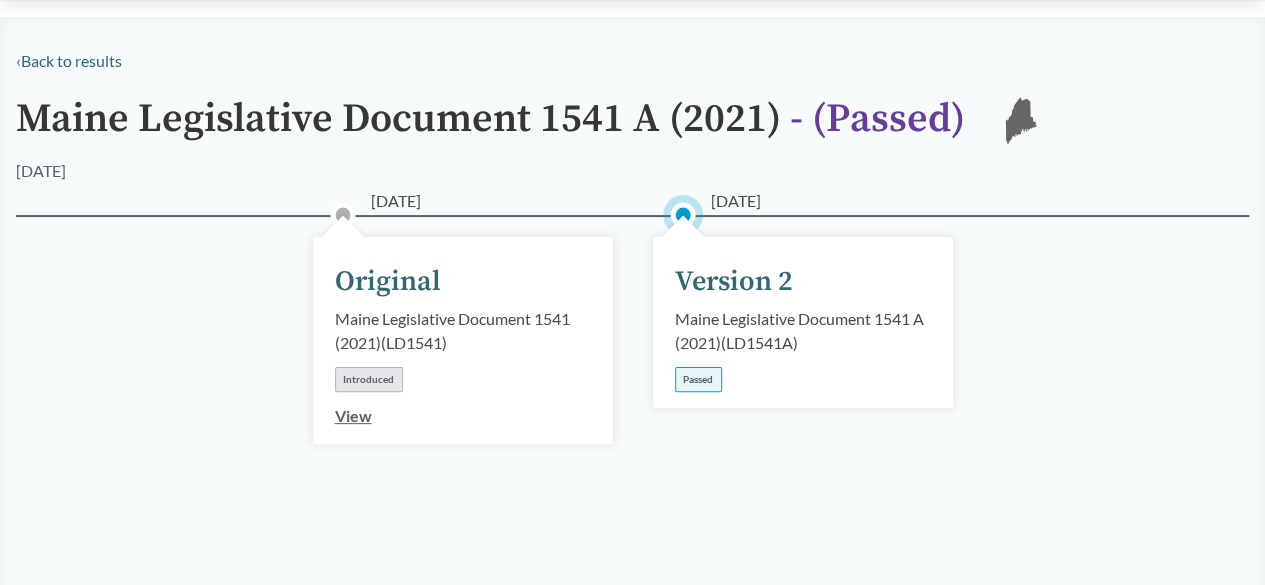 click on "Version 2" at bounding box center (734, 282) 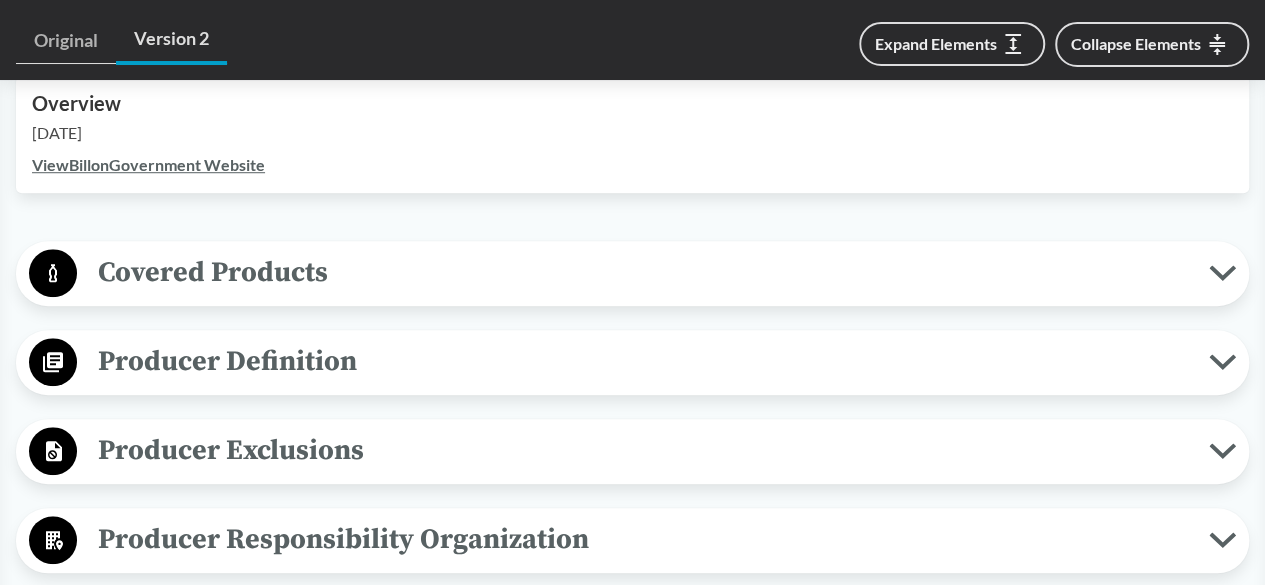 scroll, scrollTop: 800, scrollLeft: 0, axis: vertical 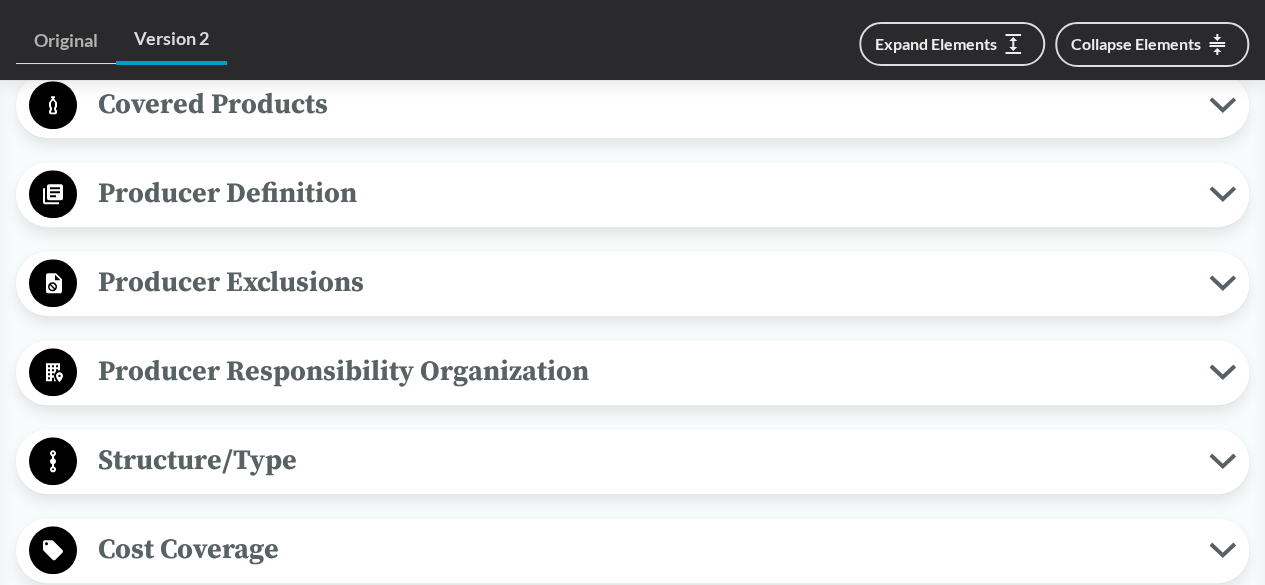 click on "Covered Products" at bounding box center (643, 104) 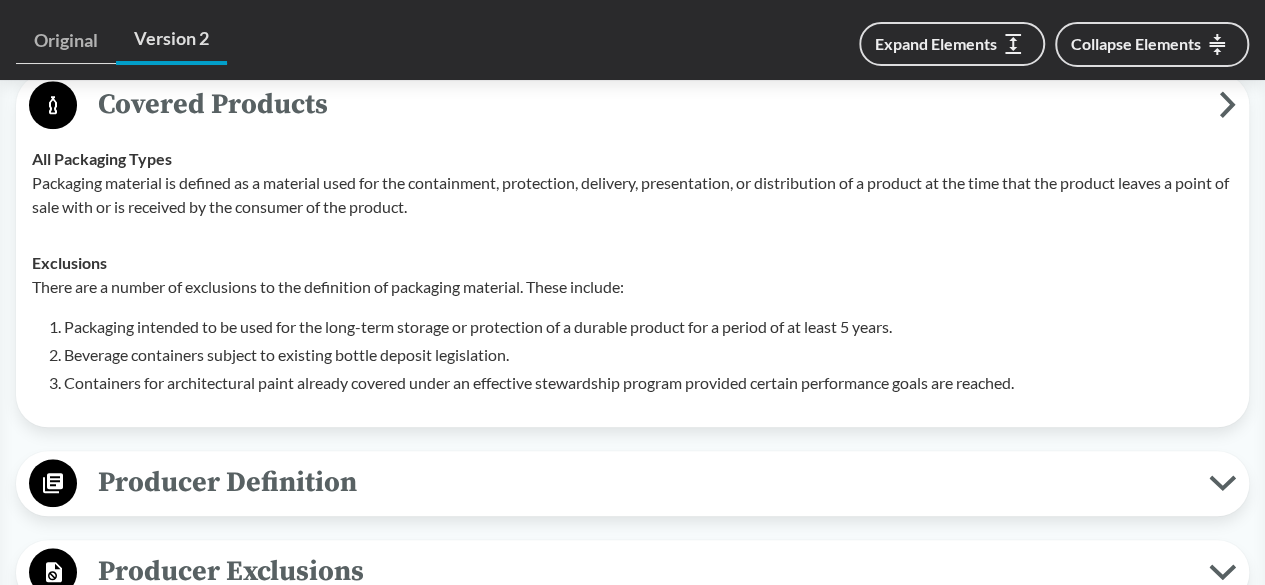 type 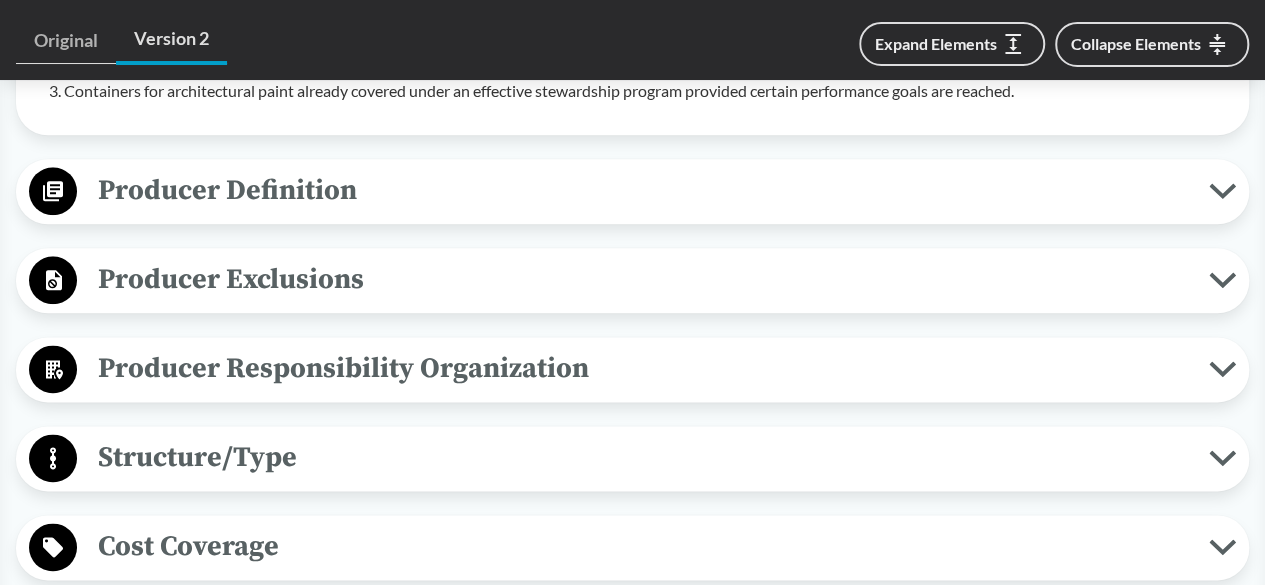 scroll, scrollTop: 1100, scrollLeft: 0, axis: vertical 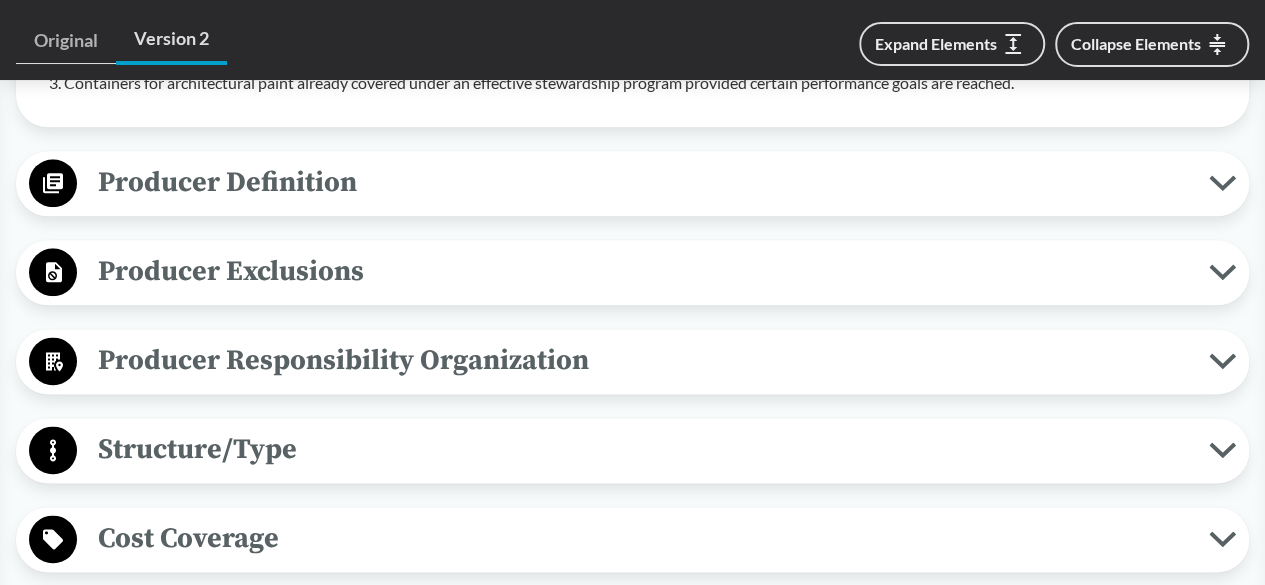 click on "Producer Definition" at bounding box center [643, 182] 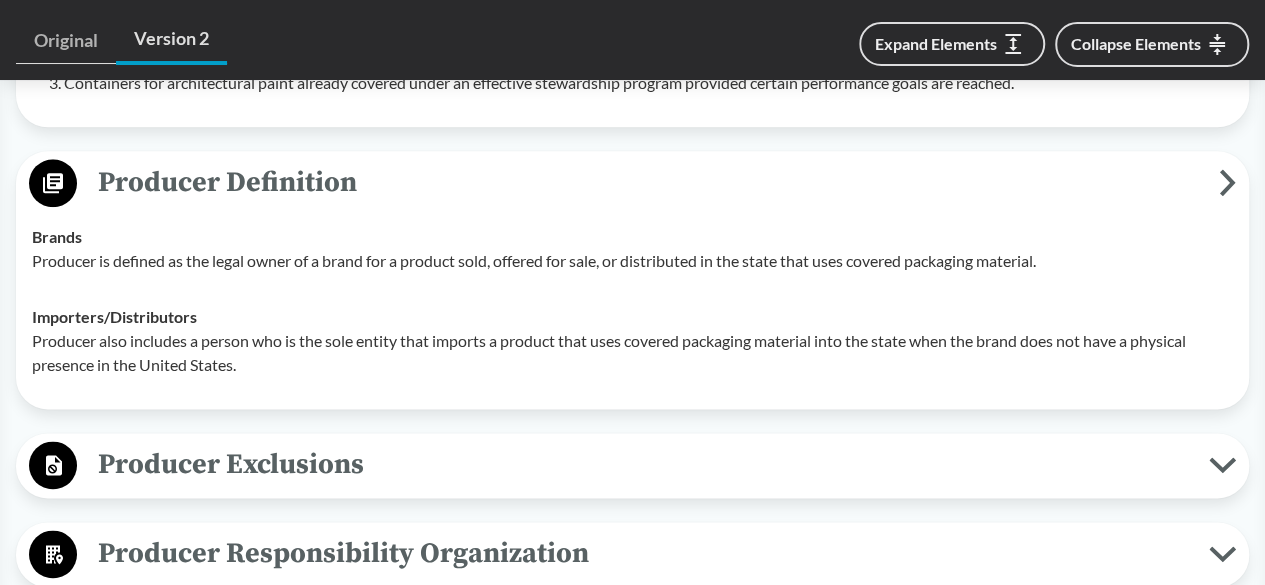 click on "Producer Definition" at bounding box center (648, 182) 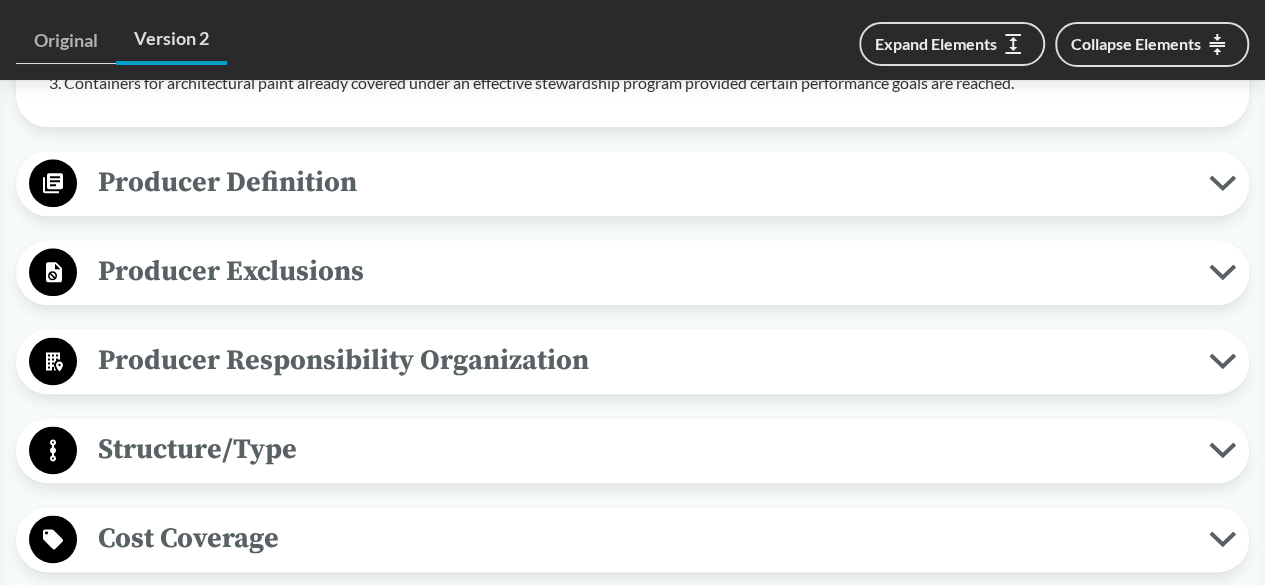 click on "Producer Definition" at bounding box center [643, 182] 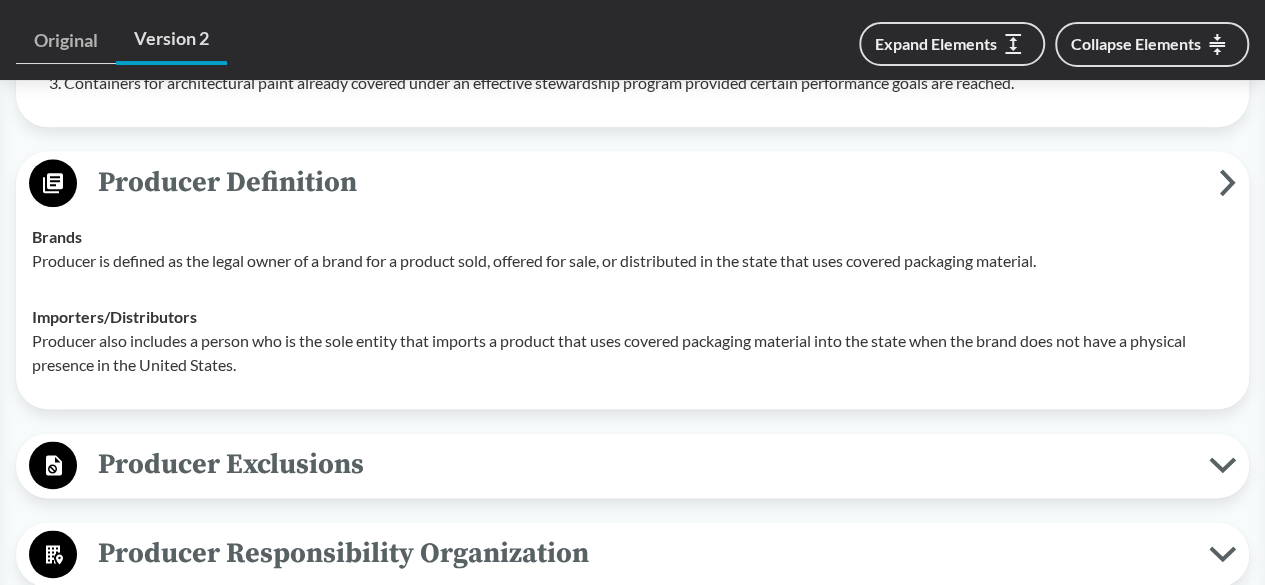 click on "Producer Definition" at bounding box center [648, 182] 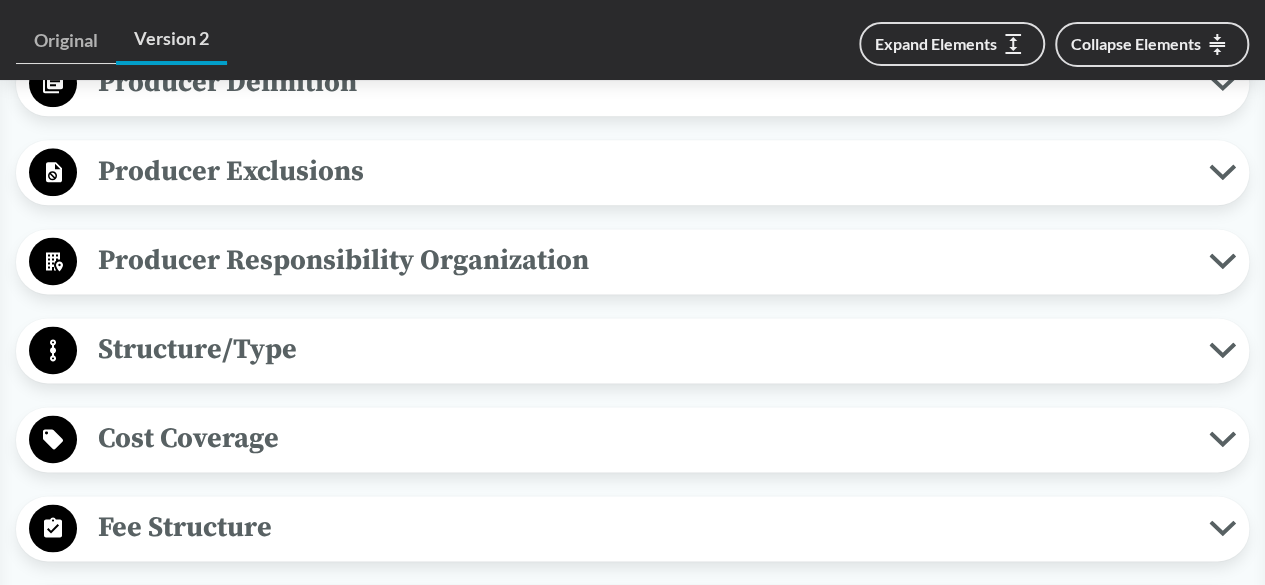 scroll, scrollTop: 1300, scrollLeft: 0, axis: vertical 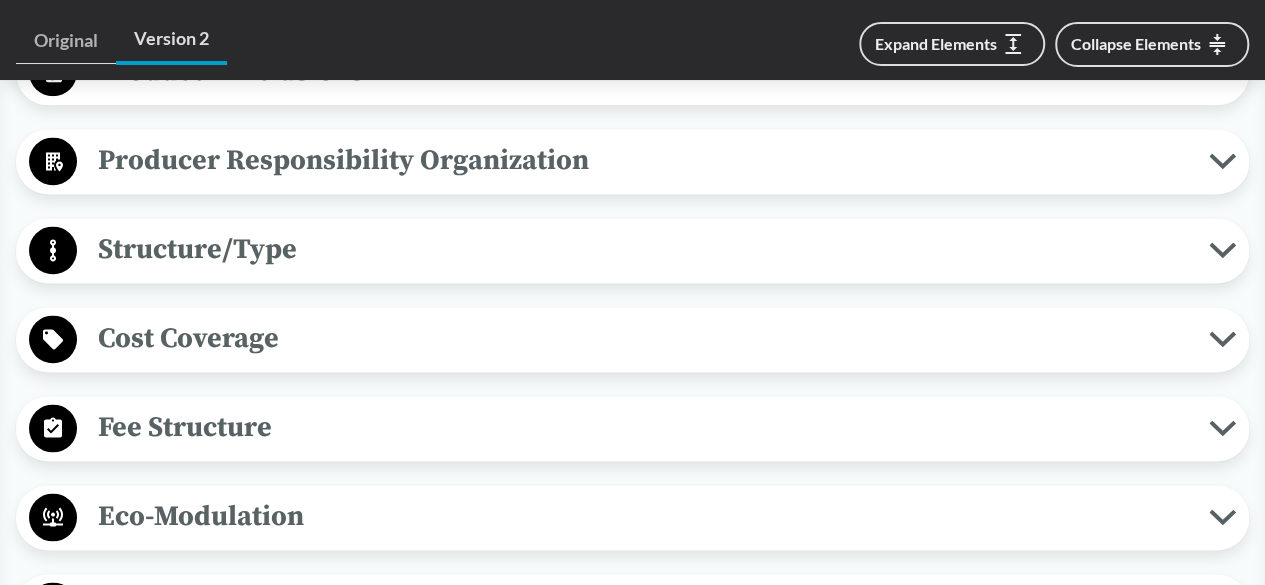 click on "Producer Responsibility Organization" at bounding box center (643, 160) 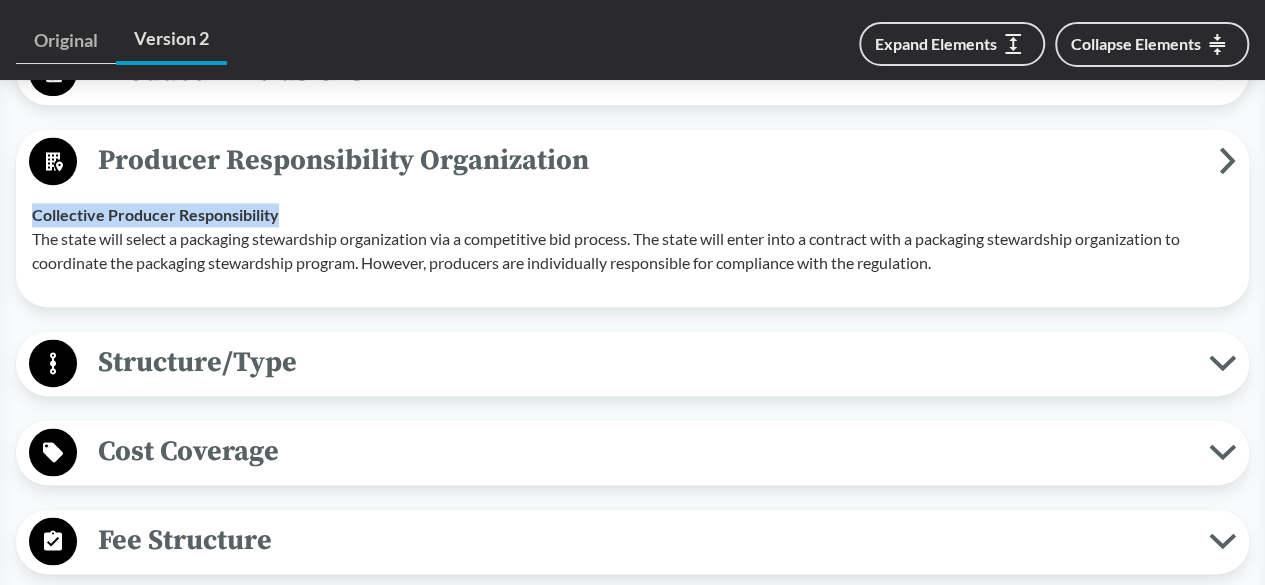drag, startPoint x: 282, startPoint y: 307, endPoint x: 33, endPoint y: 311, distance: 249.03212 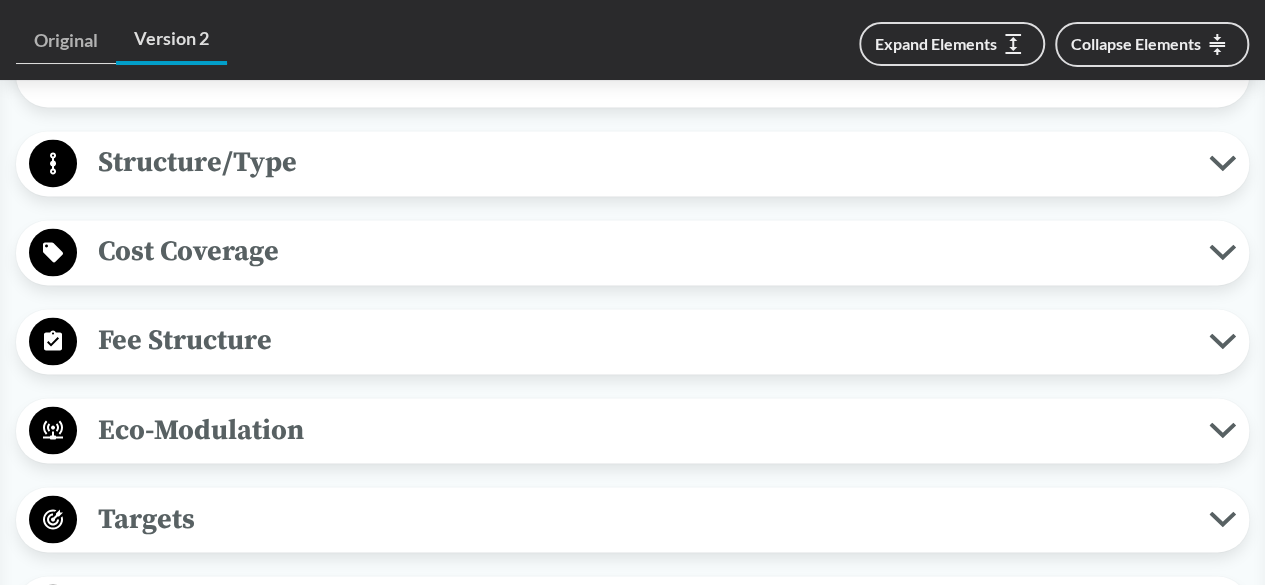 click on "Structure/Type" at bounding box center (643, 162) 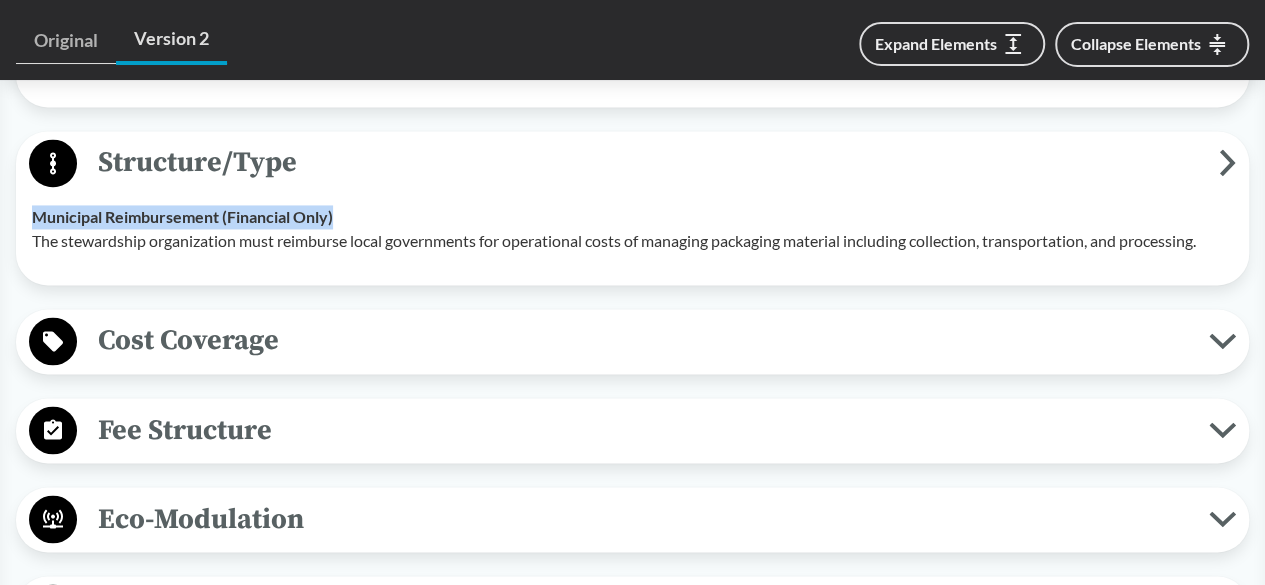 drag, startPoint x: 34, startPoint y: 307, endPoint x: 343, endPoint y: 313, distance: 309.05826 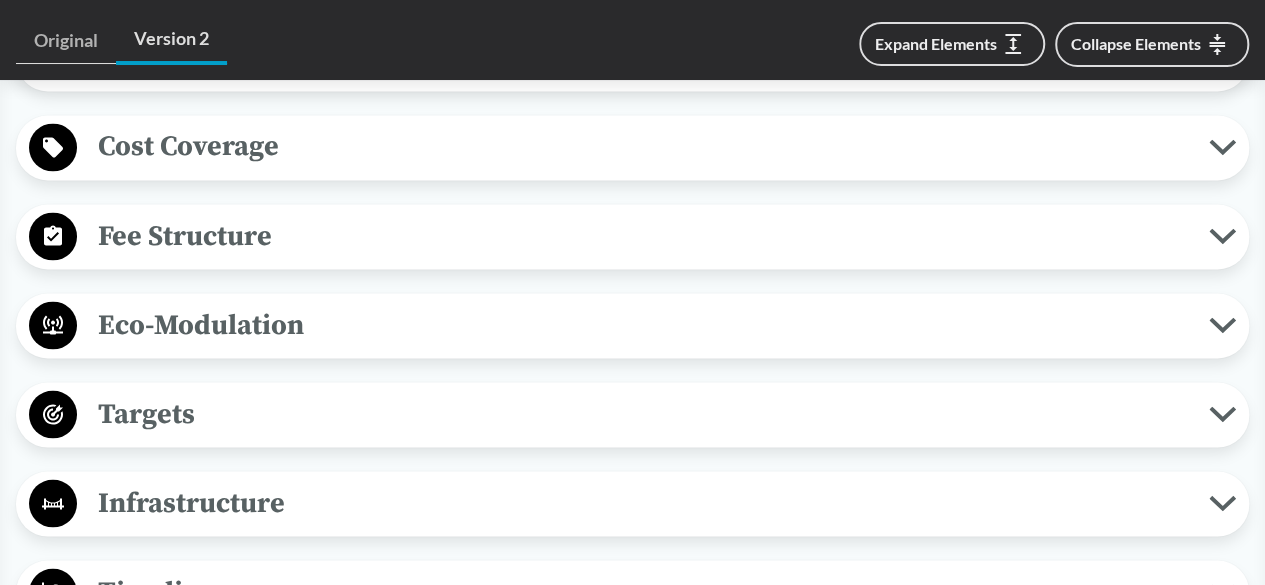 scroll, scrollTop: 1700, scrollLeft: 0, axis: vertical 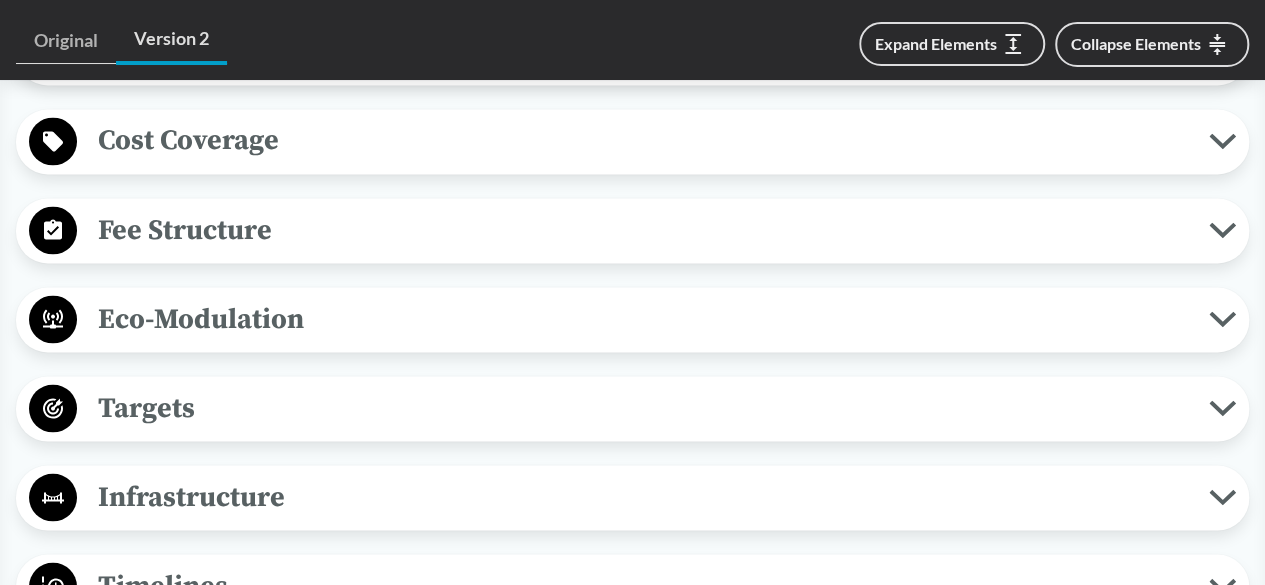 click on "Cost Coverage" at bounding box center [643, 140] 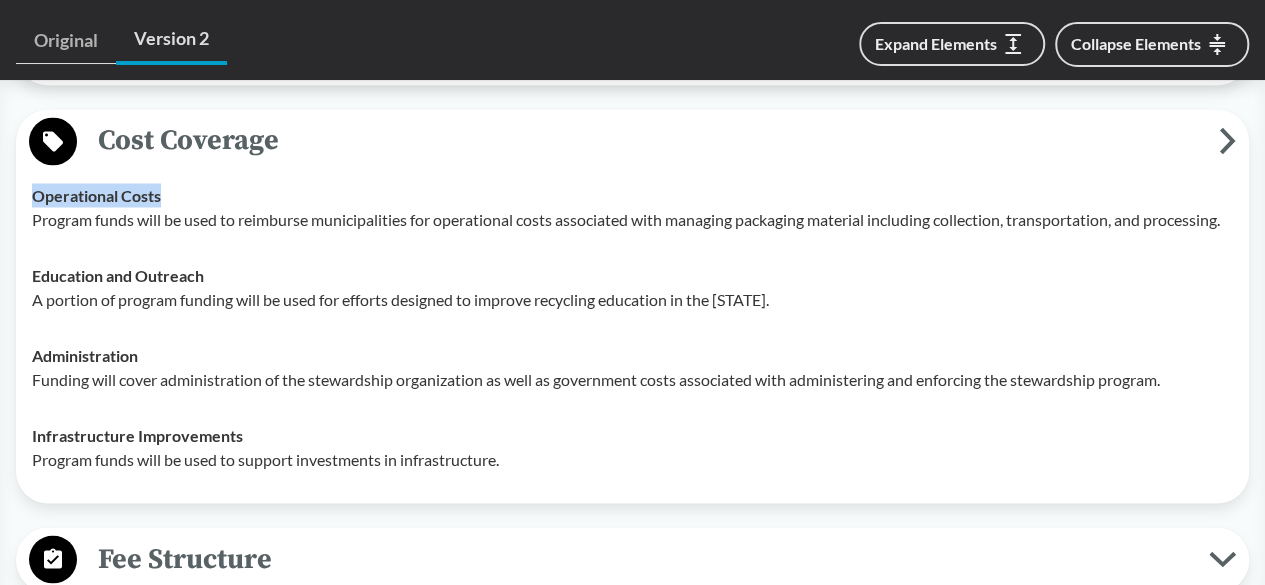 drag, startPoint x: 168, startPoint y: 287, endPoint x: 22, endPoint y: 289, distance: 146.0137 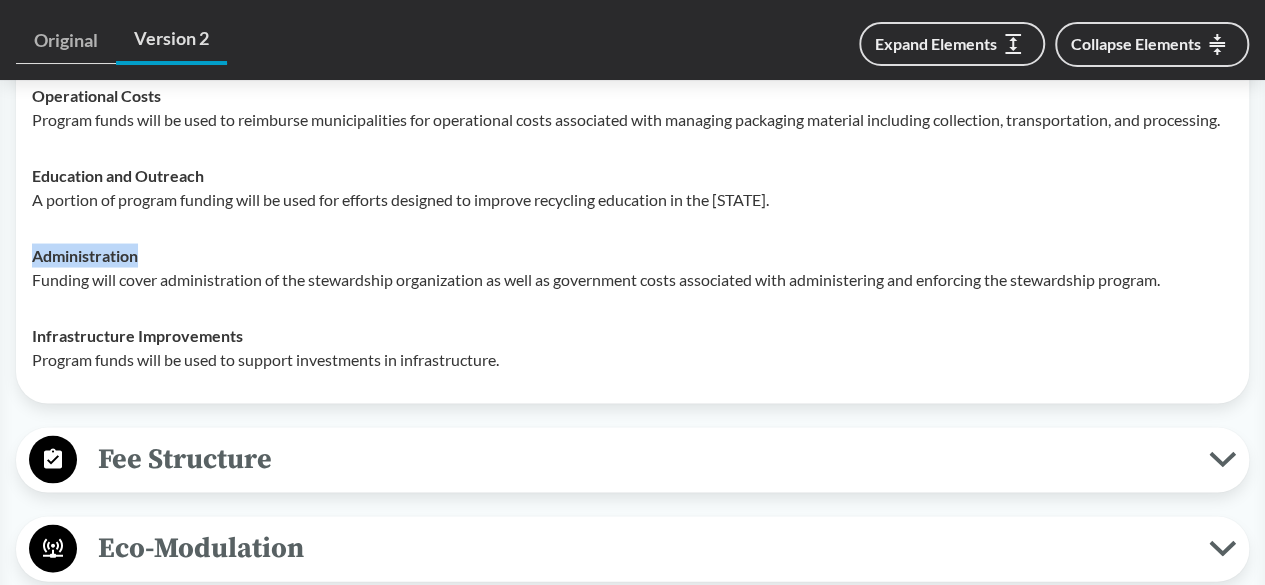drag, startPoint x: 152, startPoint y: 364, endPoint x: 26, endPoint y: 376, distance: 126.57014 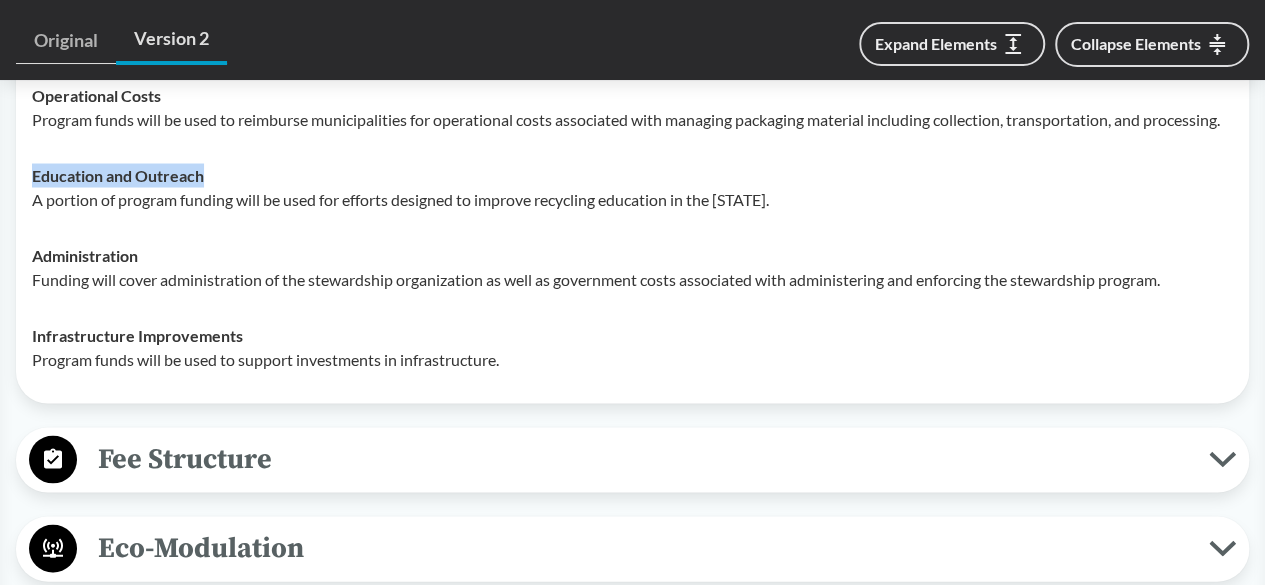 drag, startPoint x: 210, startPoint y: 293, endPoint x: 30, endPoint y: 293, distance: 180 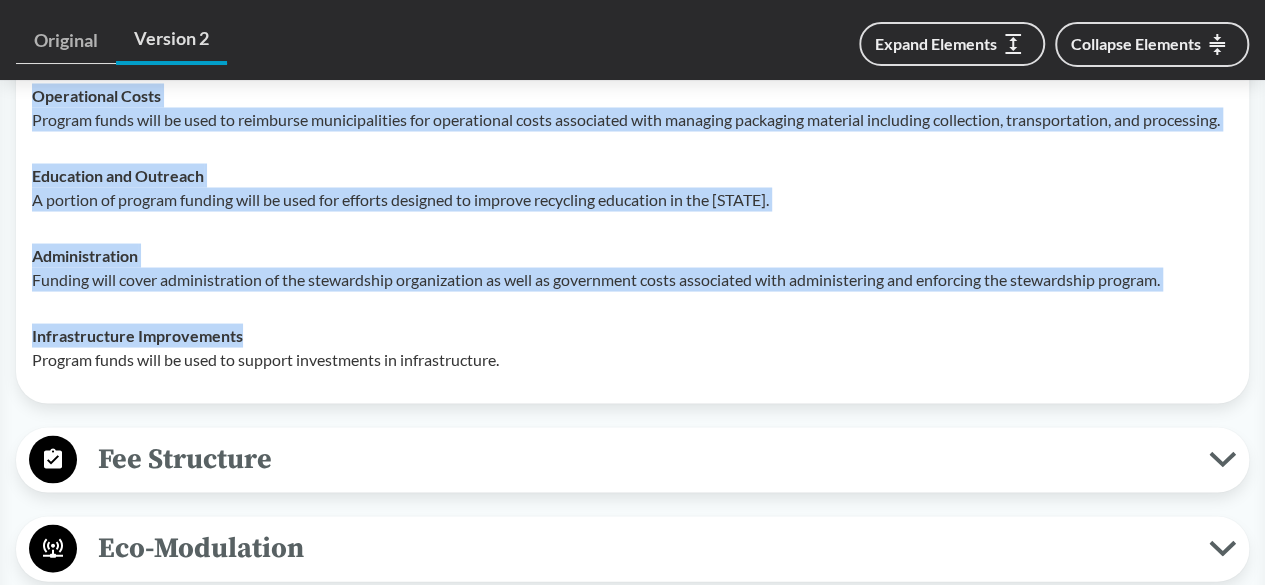 drag, startPoint x: 244, startPoint y: 453, endPoint x: 20, endPoint y: 442, distance: 224.26993 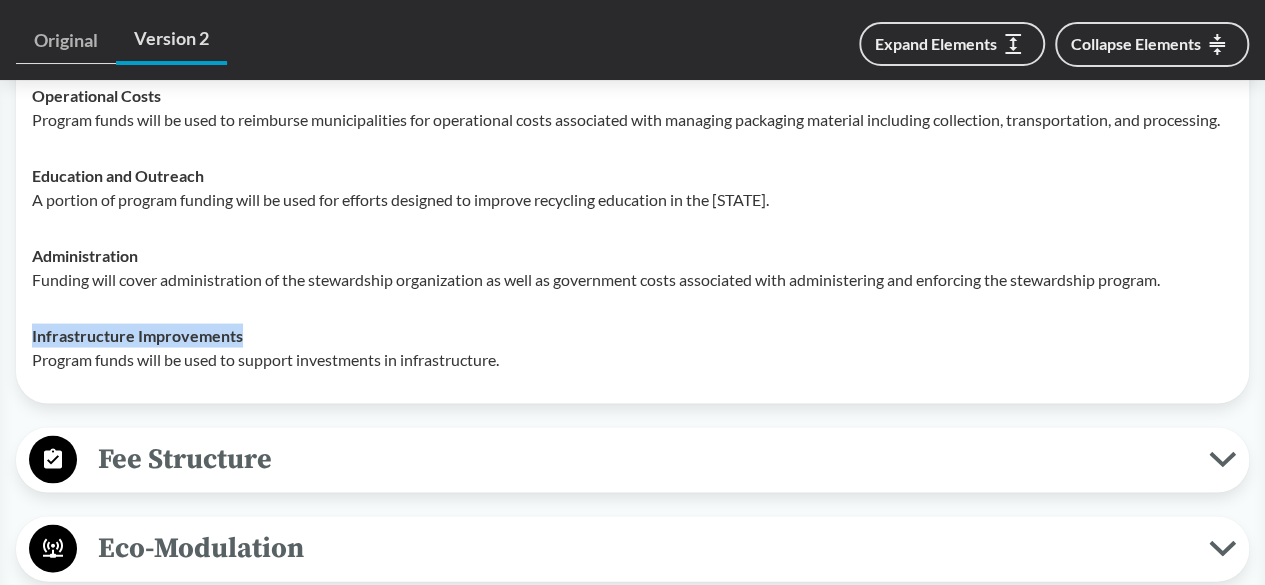 drag, startPoint x: 240, startPoint y: 460, endPoint x: 33, endPoint y: 454, distance: 207.08694 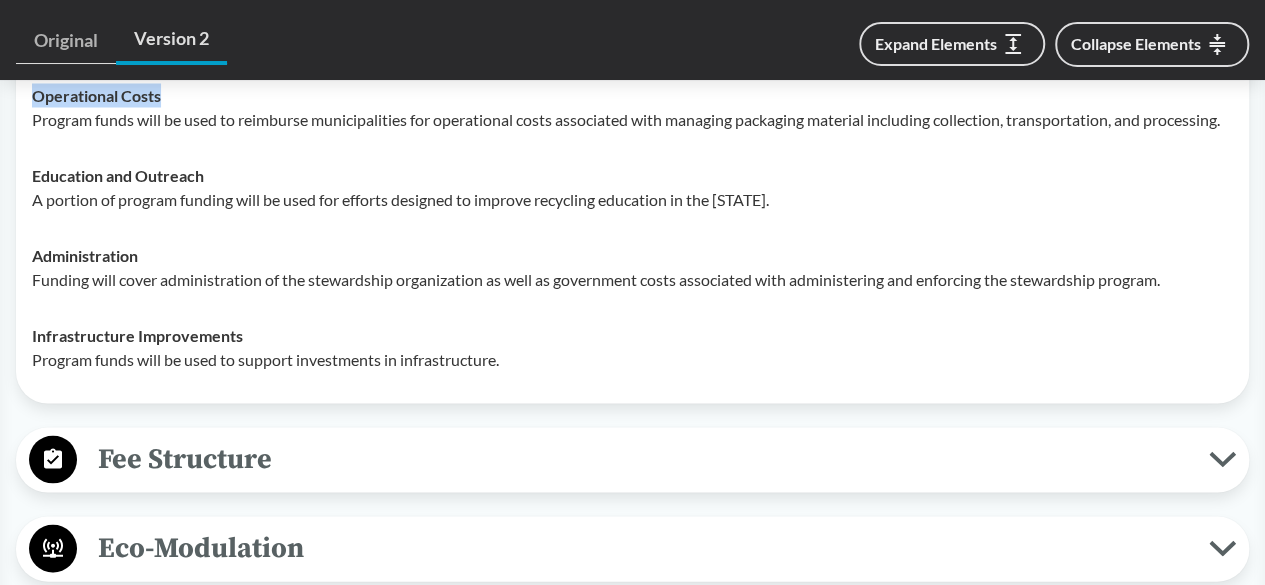 drag, startPoint x: 164, startPoint y: 193, endPoint x: 29, endPoint y: 191, distance: 135.01482 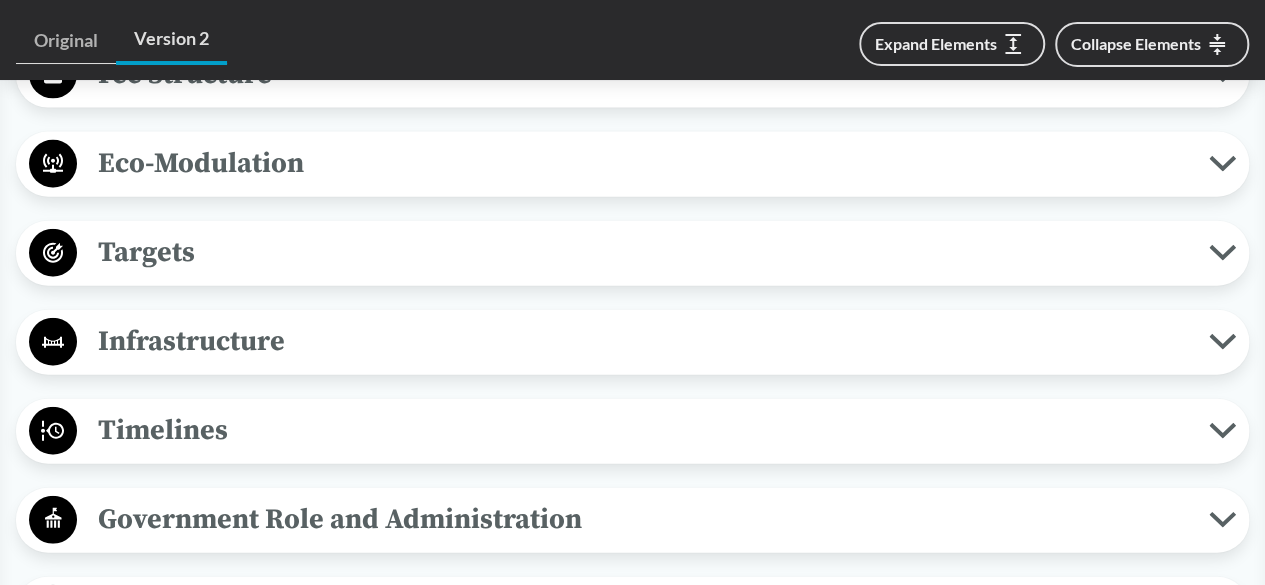 scroll, scrollTop: 2200, scrollLeft: 0, axis: vertical 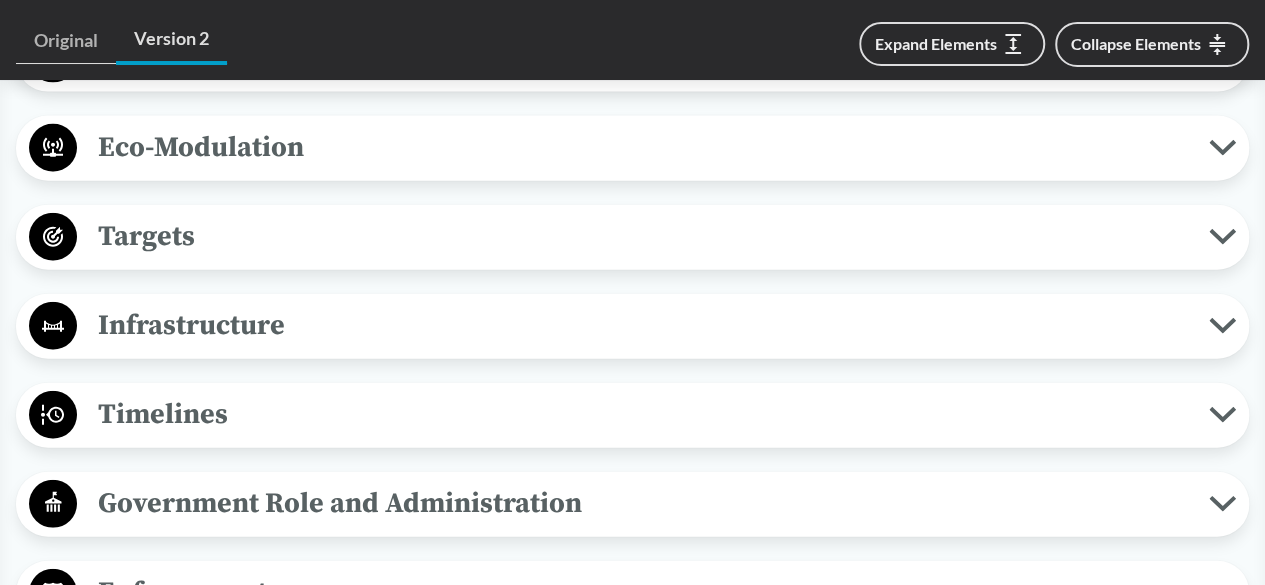 click on "Fee Structure" at bounding box center [643, 58] 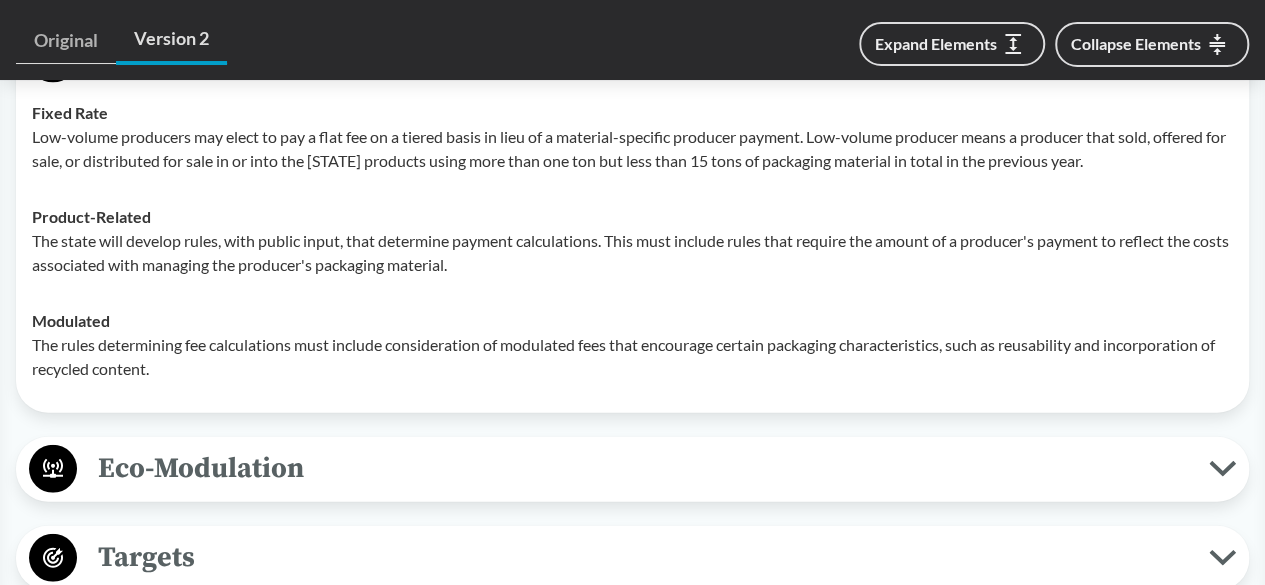 type 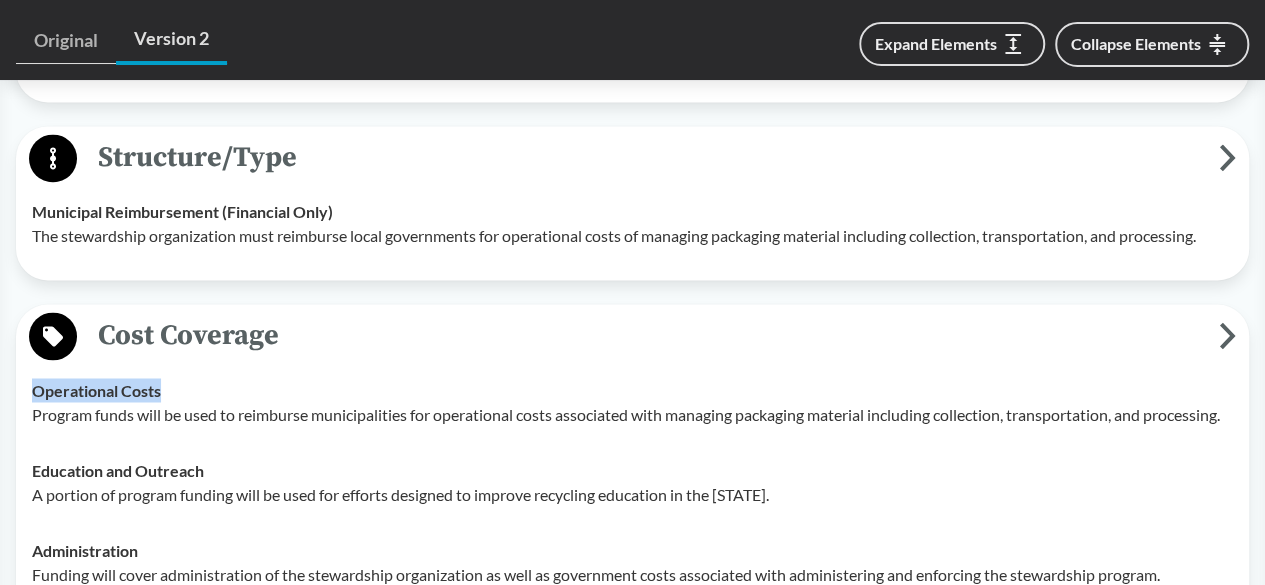 scroll, scrollTop: 1600, scrollLeft: 0, axis: vertical 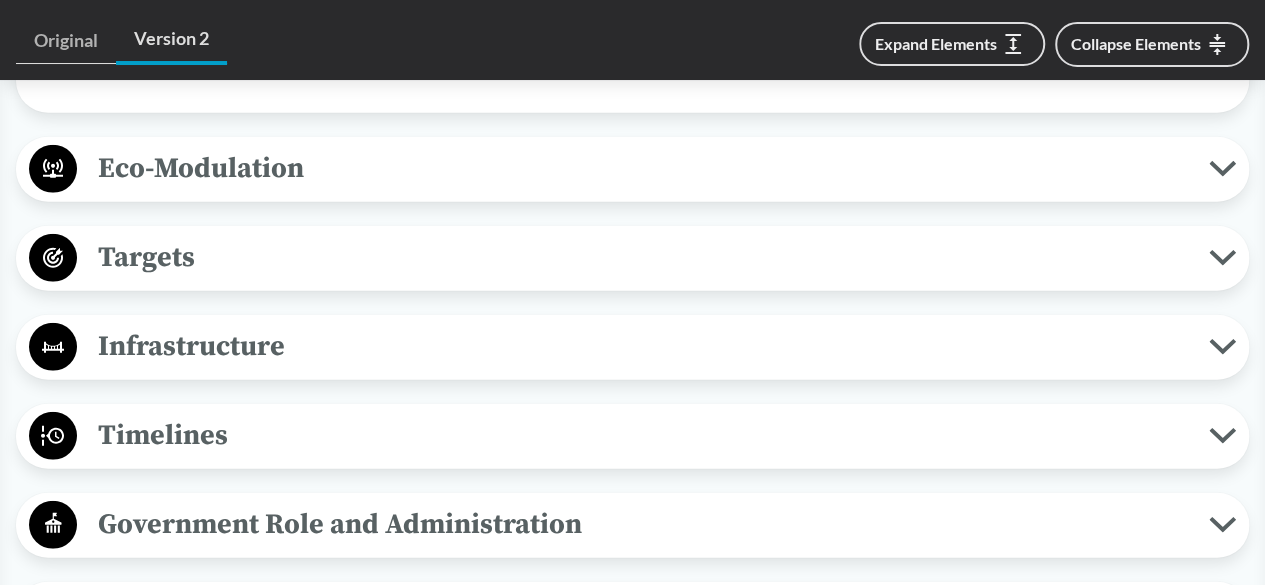 click on "Eco-Modulation" at bounding box center (643, 168) 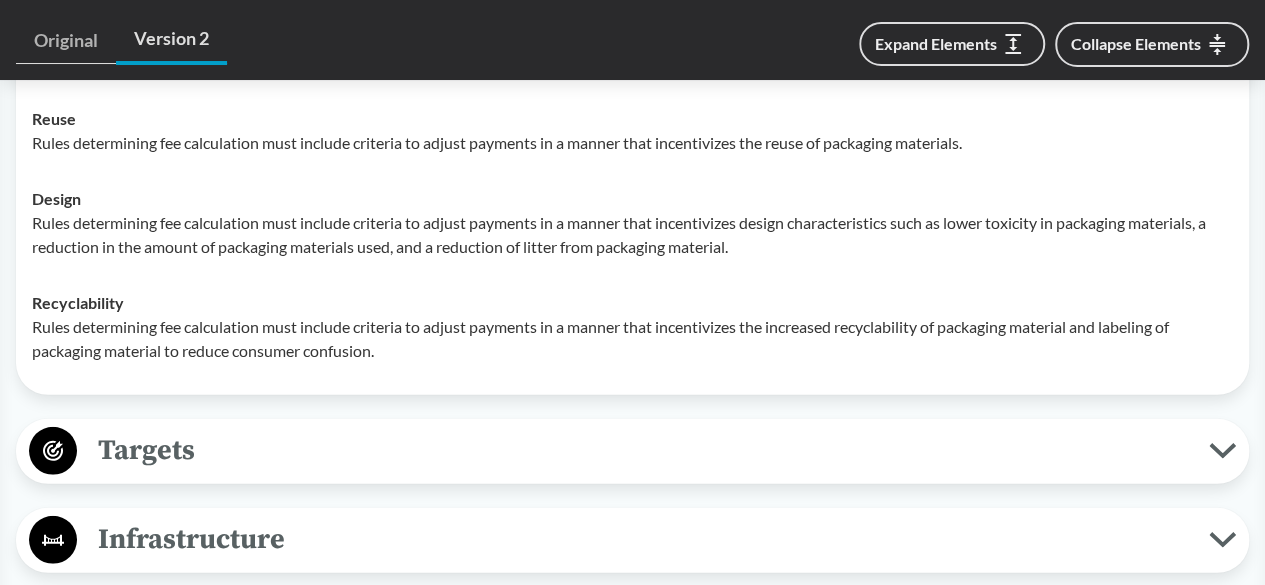 scroll, scrollTop: 2700, scrollLeft: 0, axis: vertical 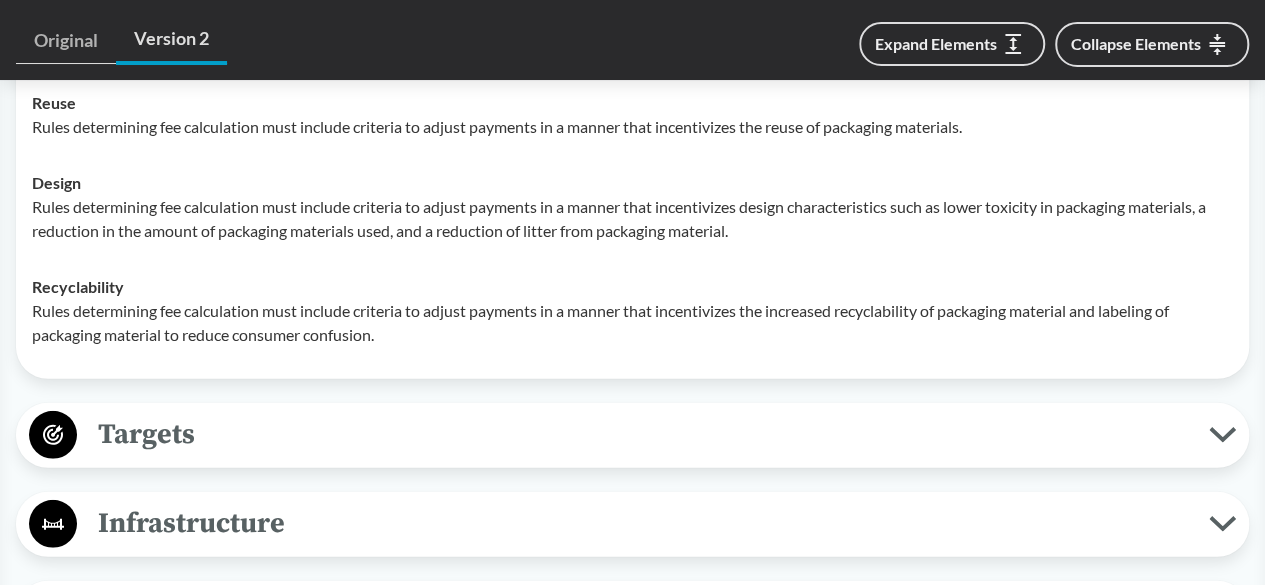 type 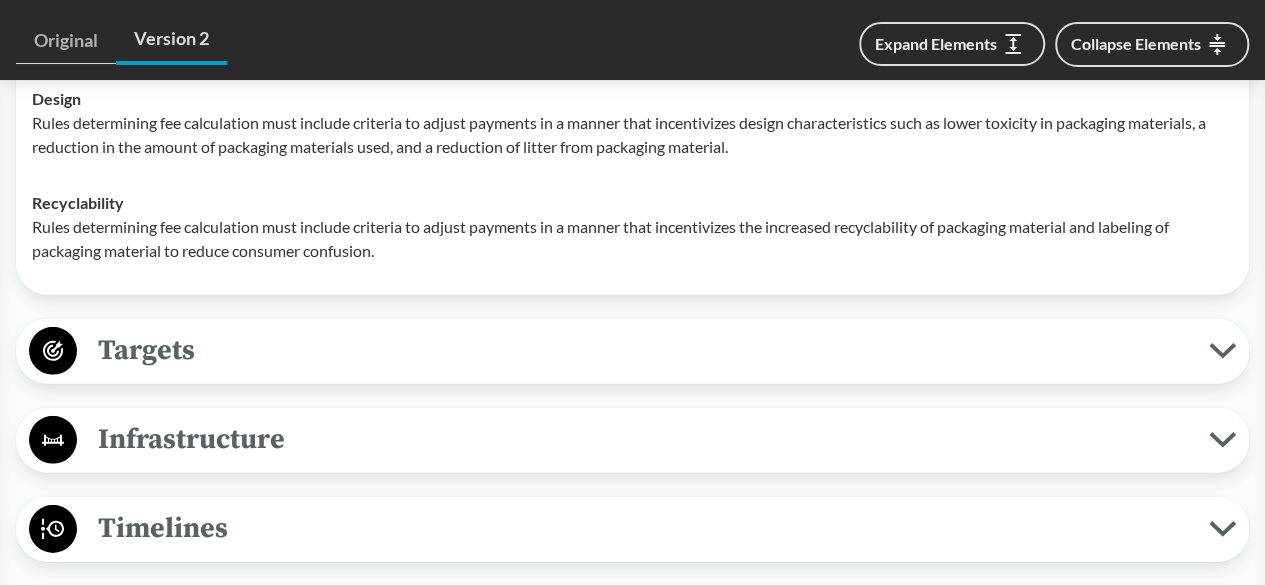 scroll, scrollTop: 2900, scrollLeft: 0, axis: vertical 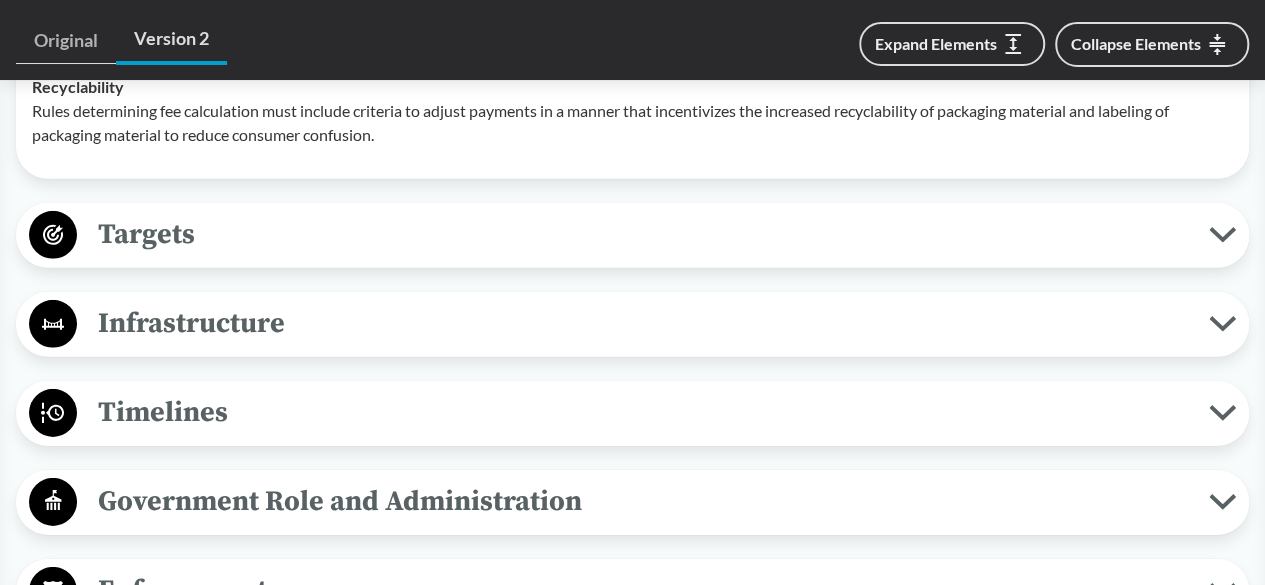 click on "Targets" at bounding box center (643, 234) 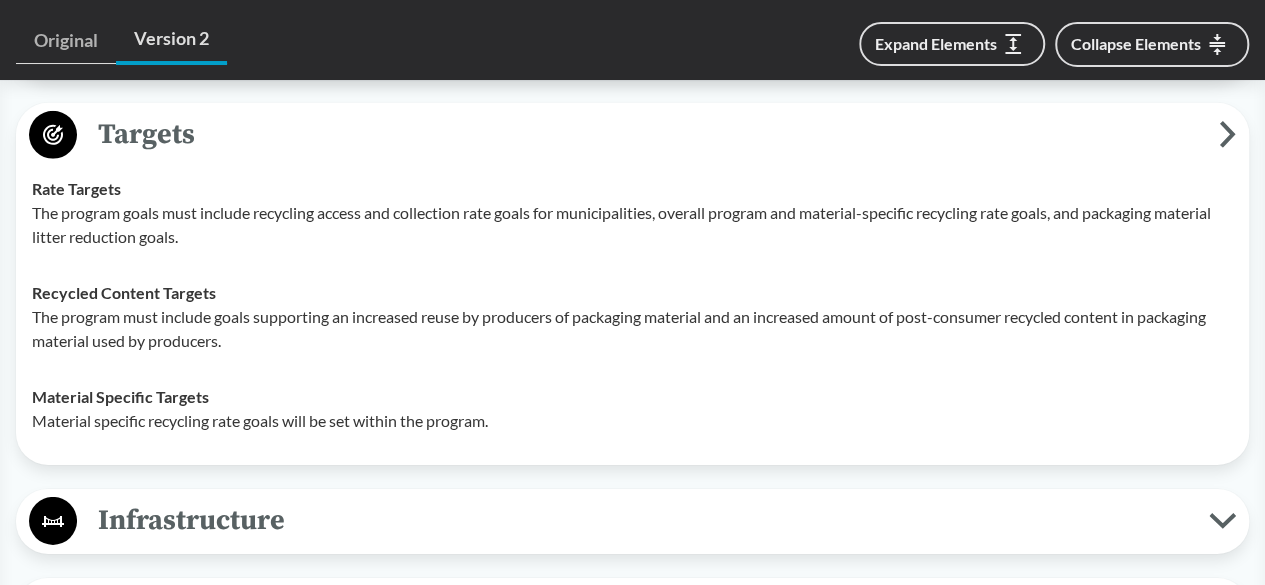 scroll, scrollTop: 3100, scrollLeft: 0, axis: vertical 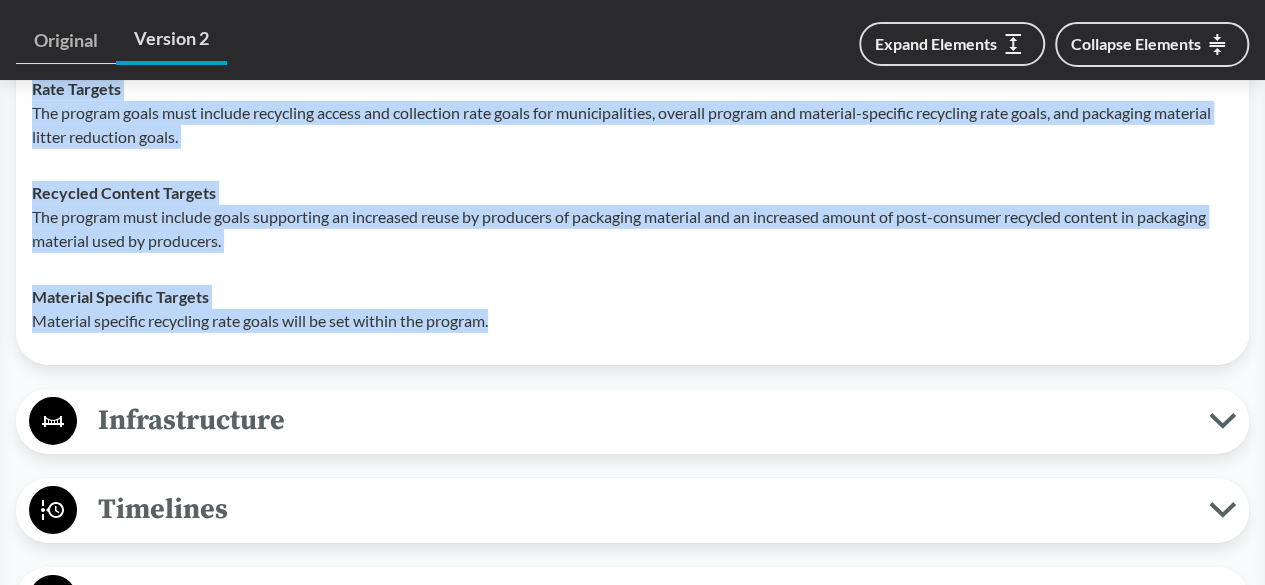 drag, startPoint x: 504, startPoint y: 446, endPoint x: 0, endPoint y: 232, distance: 547.5509 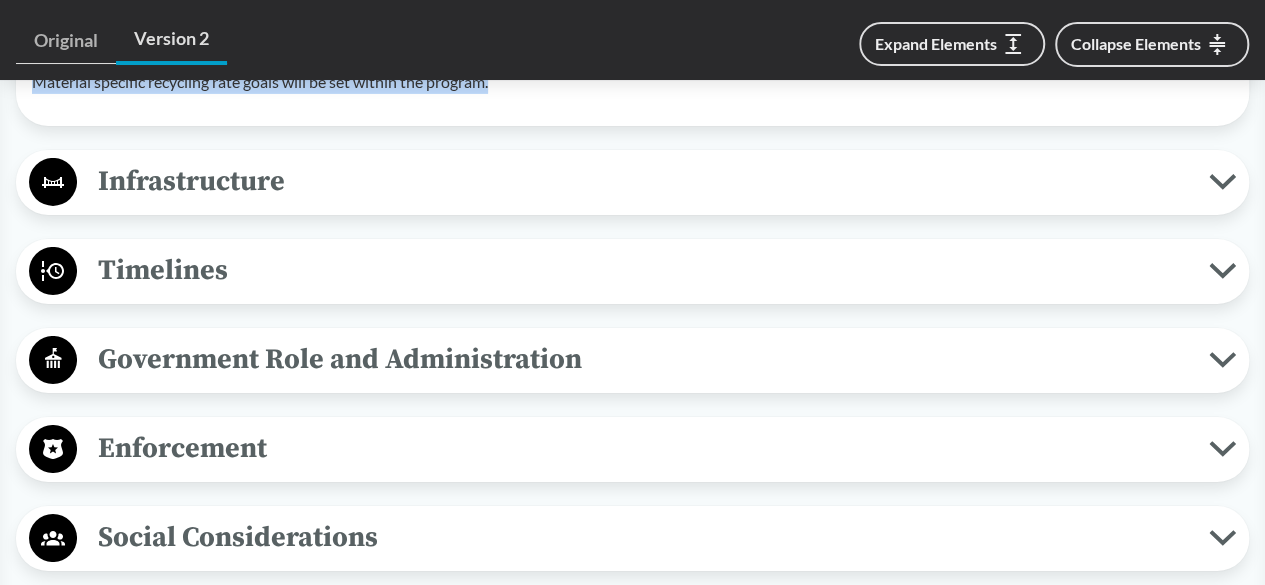 scroll, scrollTop: 3400, scrollLeft: 0, axis: vertical 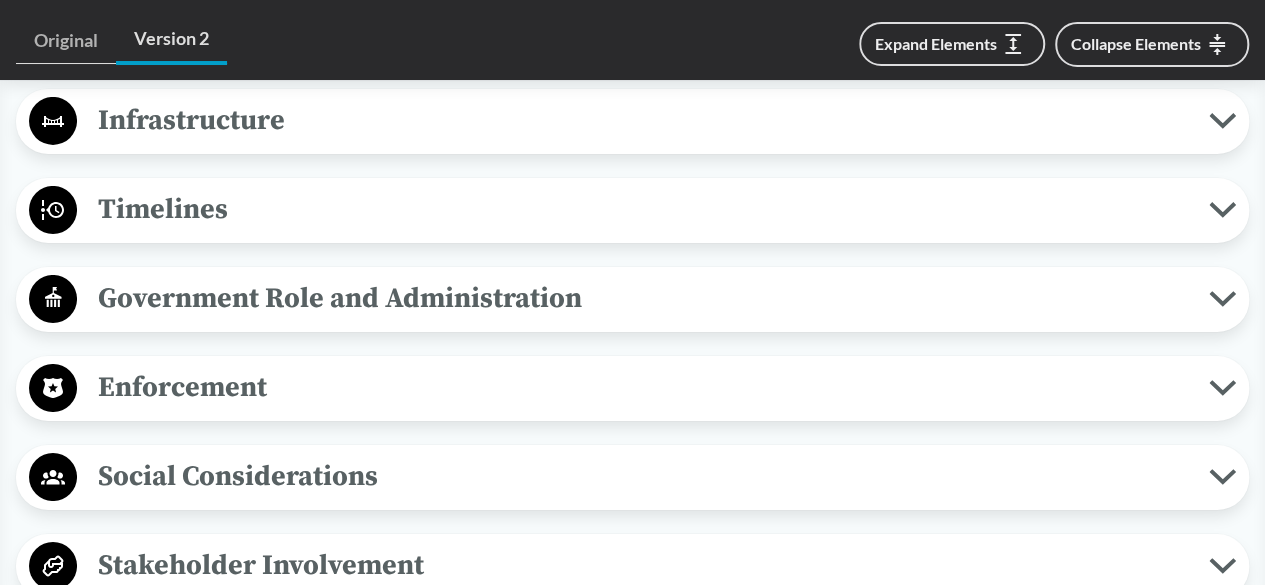 click on "Infrastructure" at bounding box center [643, 120] 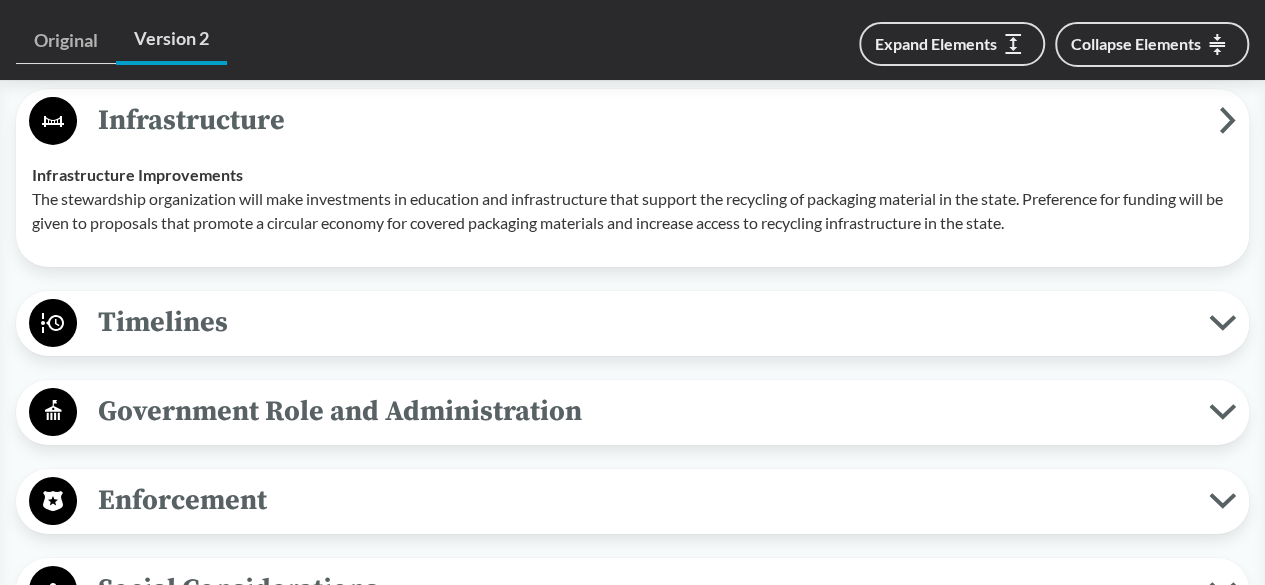type 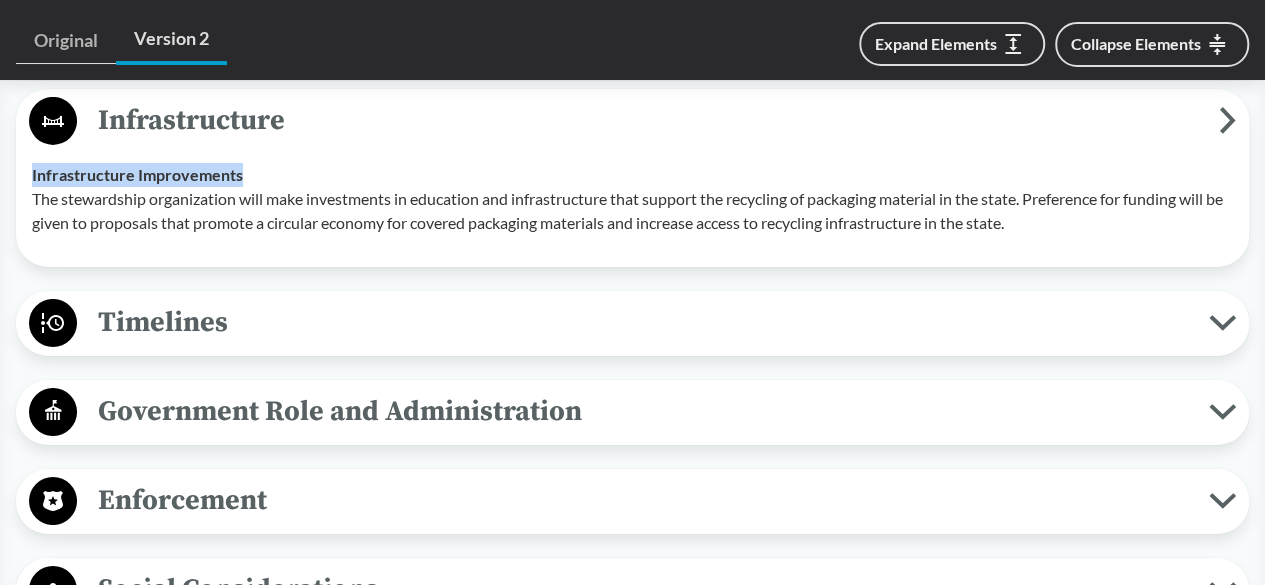 drag, startPoint x: 254, startPoint y: 289, endPoint x: 26, endPoint y: 299, distance: 228.2192 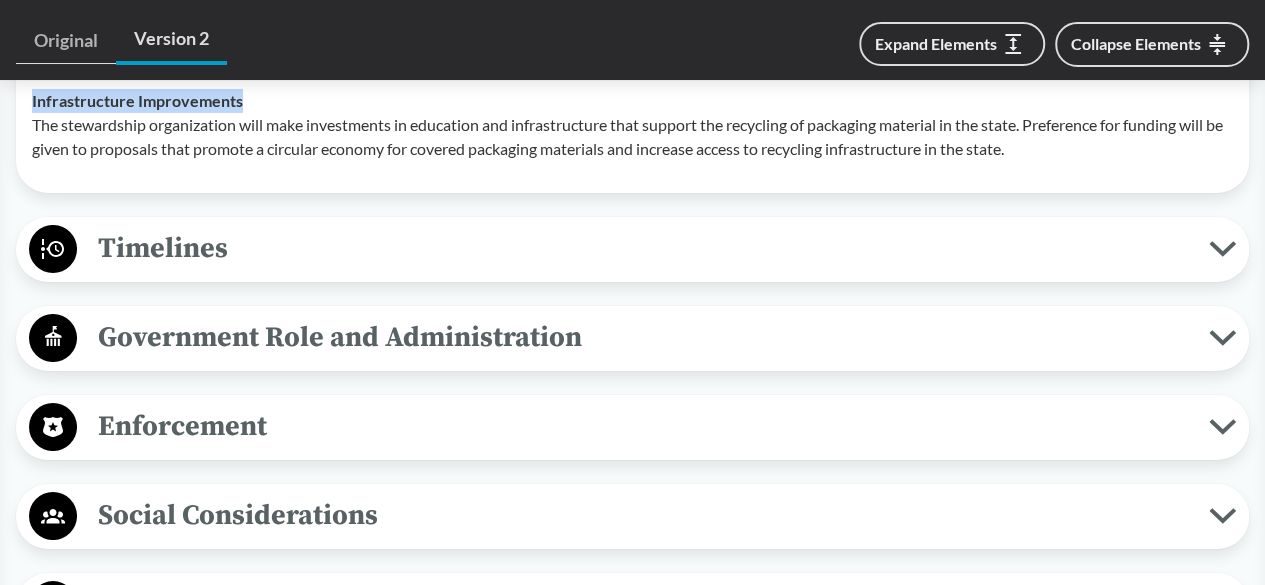 scroll, scrollTop: 3600, scrollLeft: 0, axis: vertical 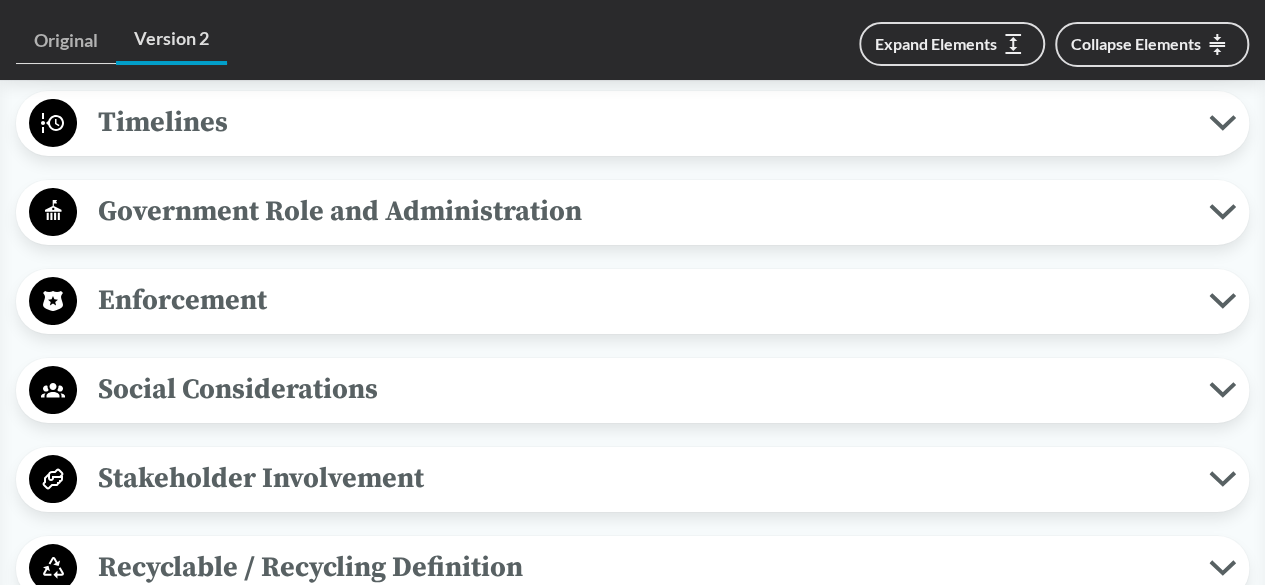 click on "Timelines" at bounding box center (643, 122) 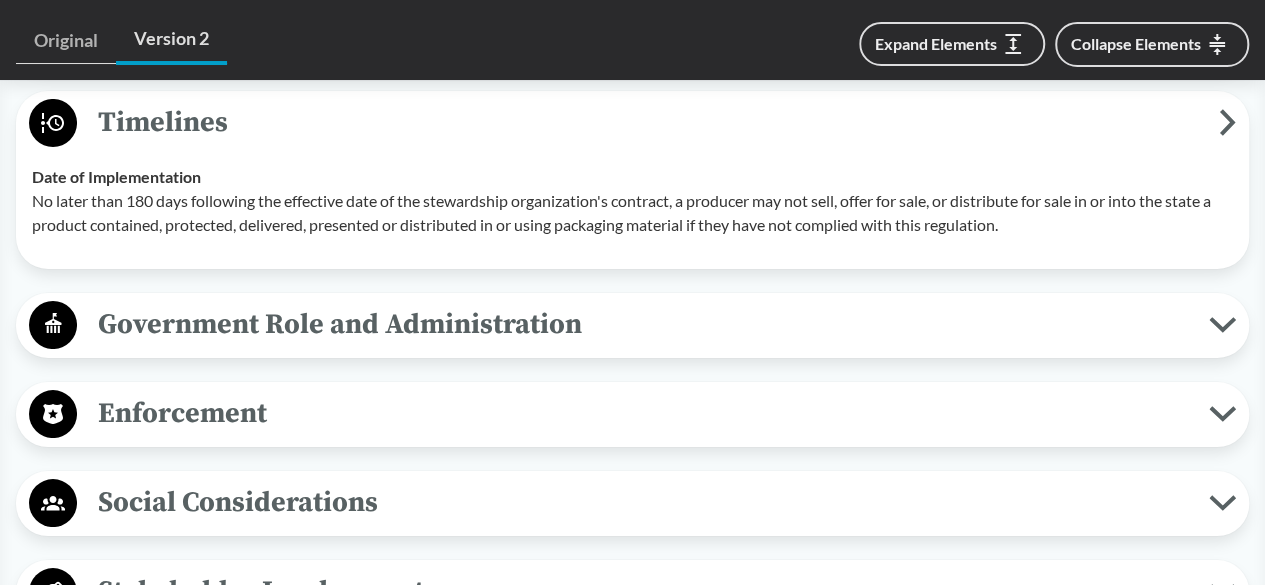 type 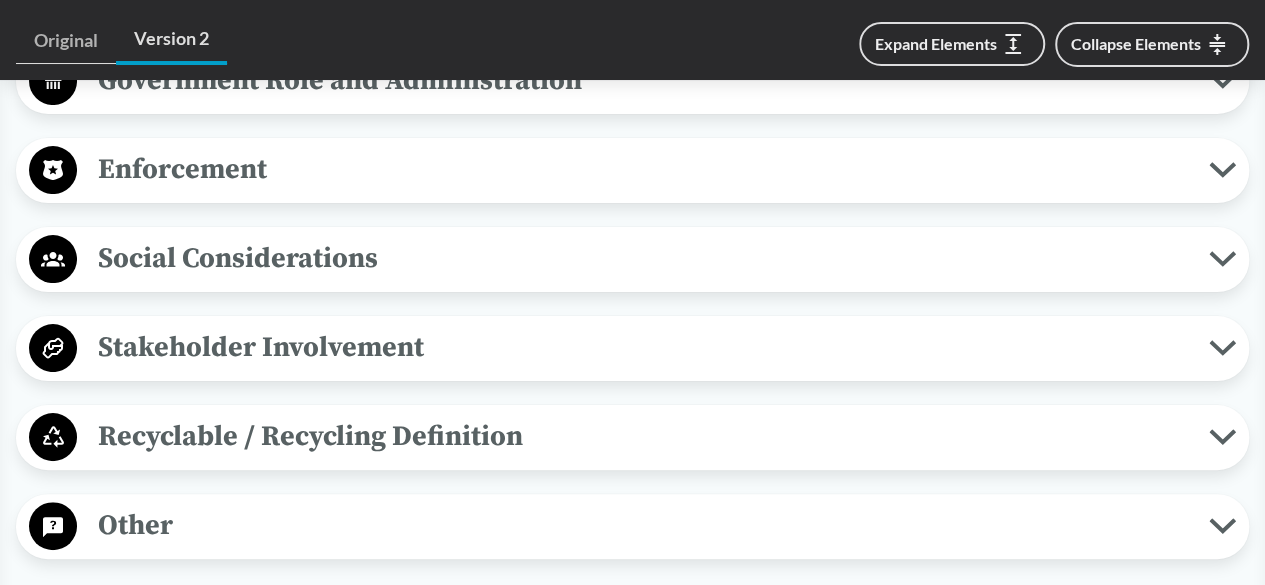 scroll, scrollTop: 3900, scrollLeft: 0, axis: vertical 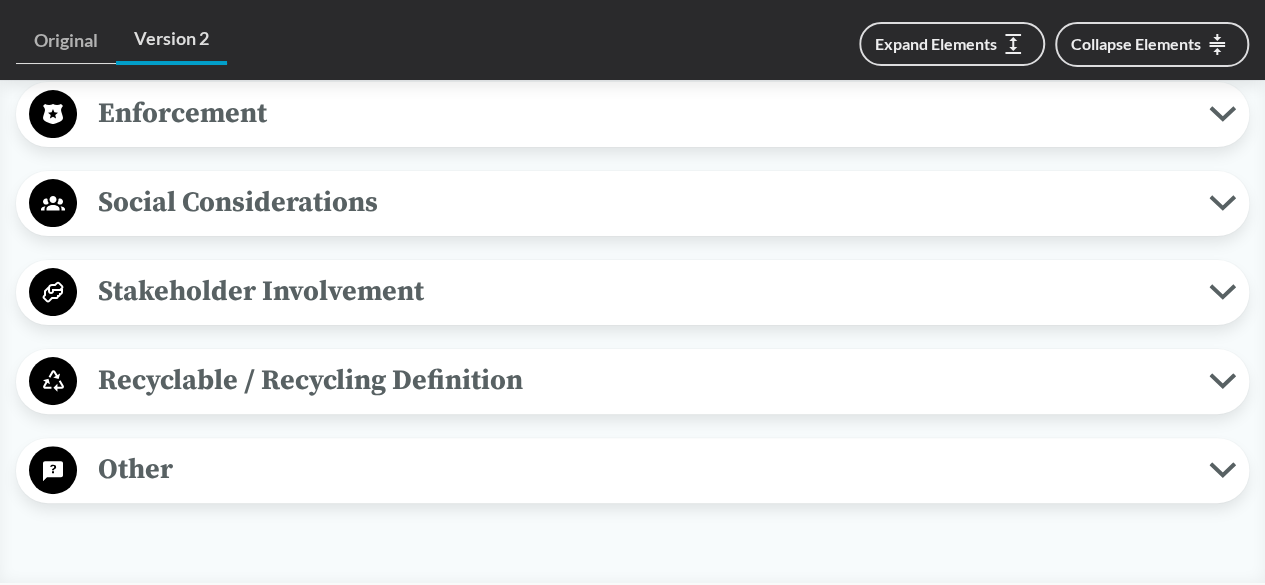 click on "Enforcement" at bounding box center [643, 113] 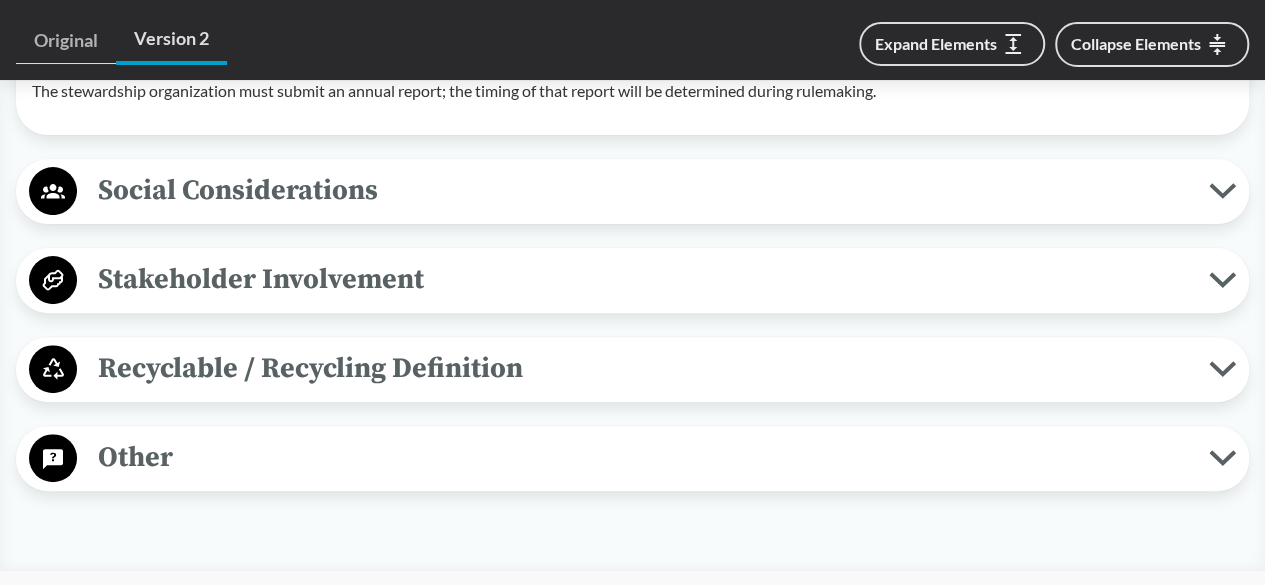 scroll, scrollTop: 4100, scrollLeft: 0, axis: vertical 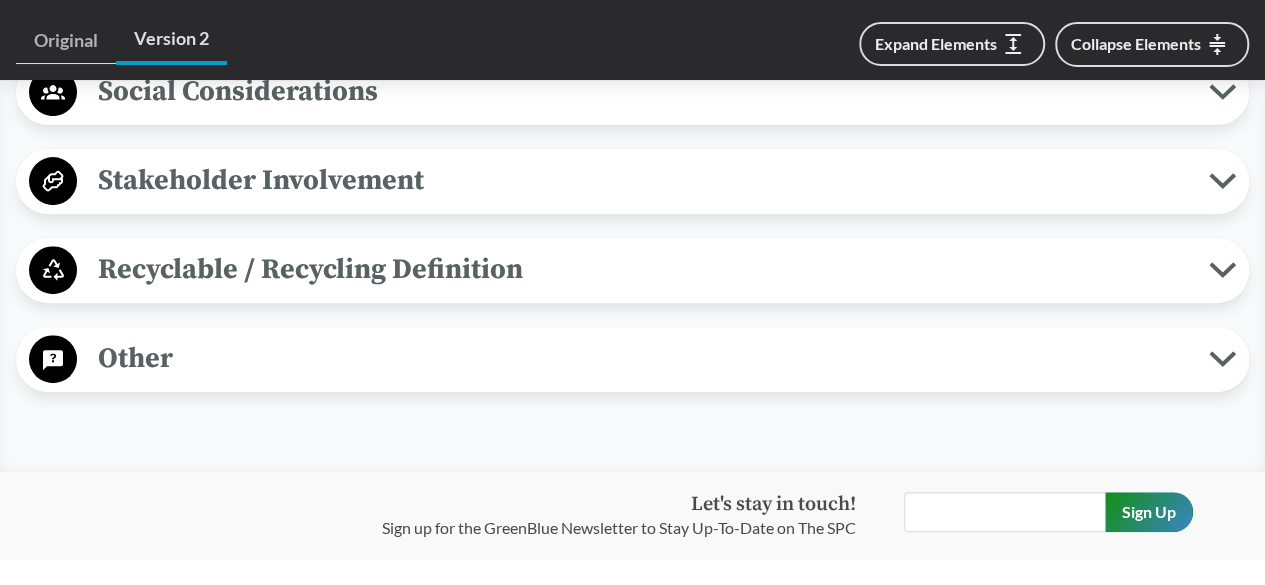 type 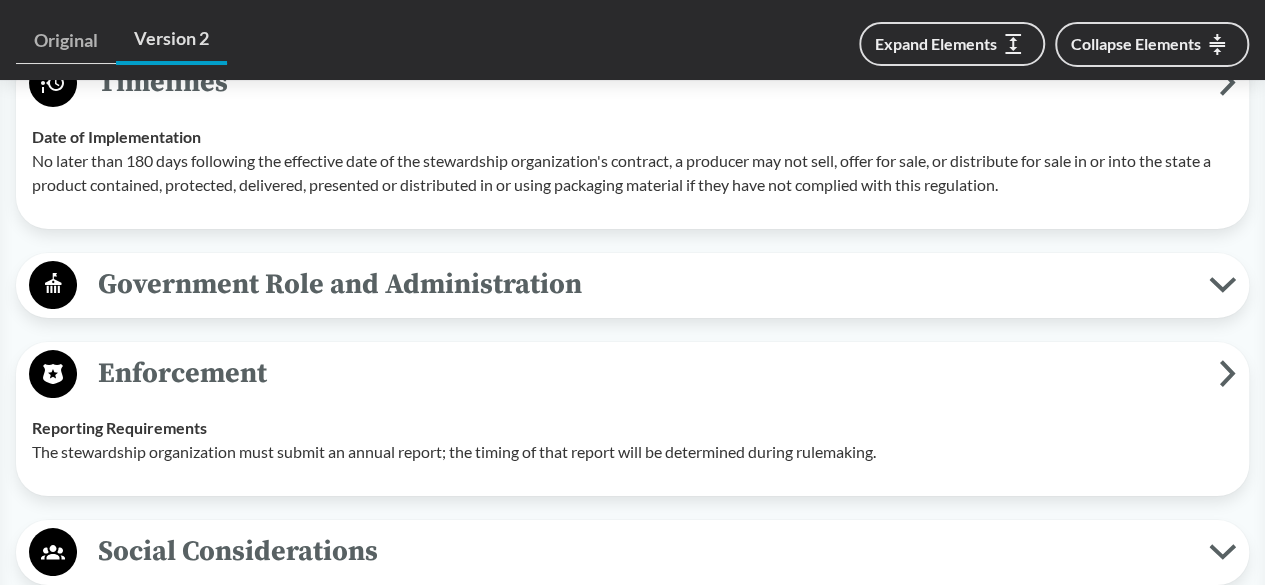 scroll, scrollTop: 3600, scrollLeft: 0, axis: vertical 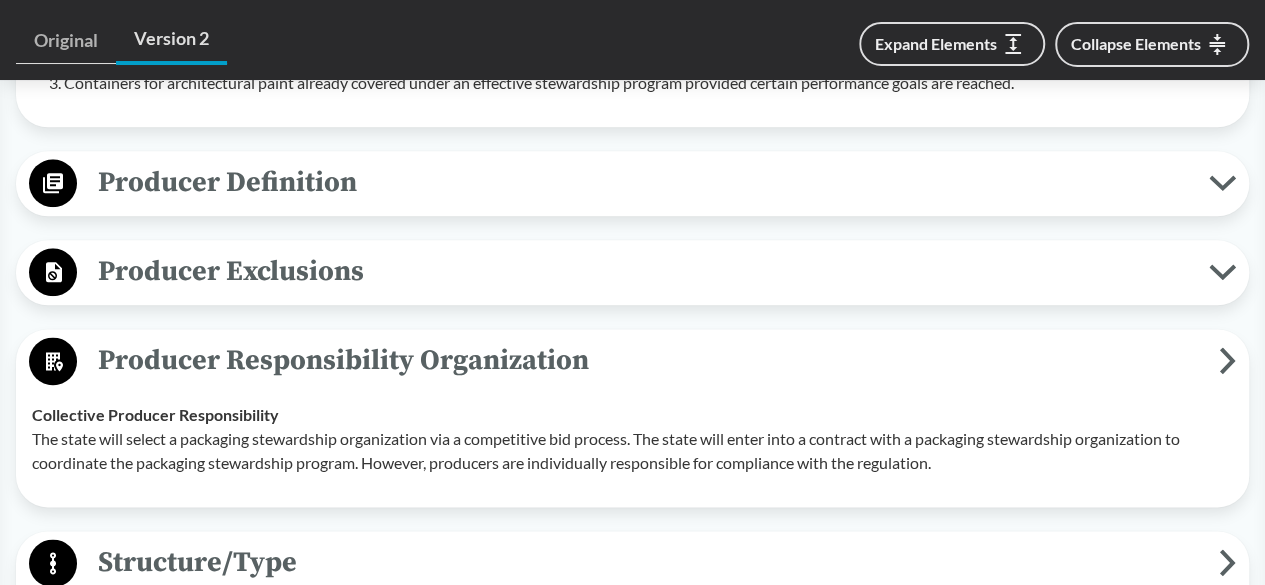 click on "Producer Exclusions" at bounding box center (643, 271) 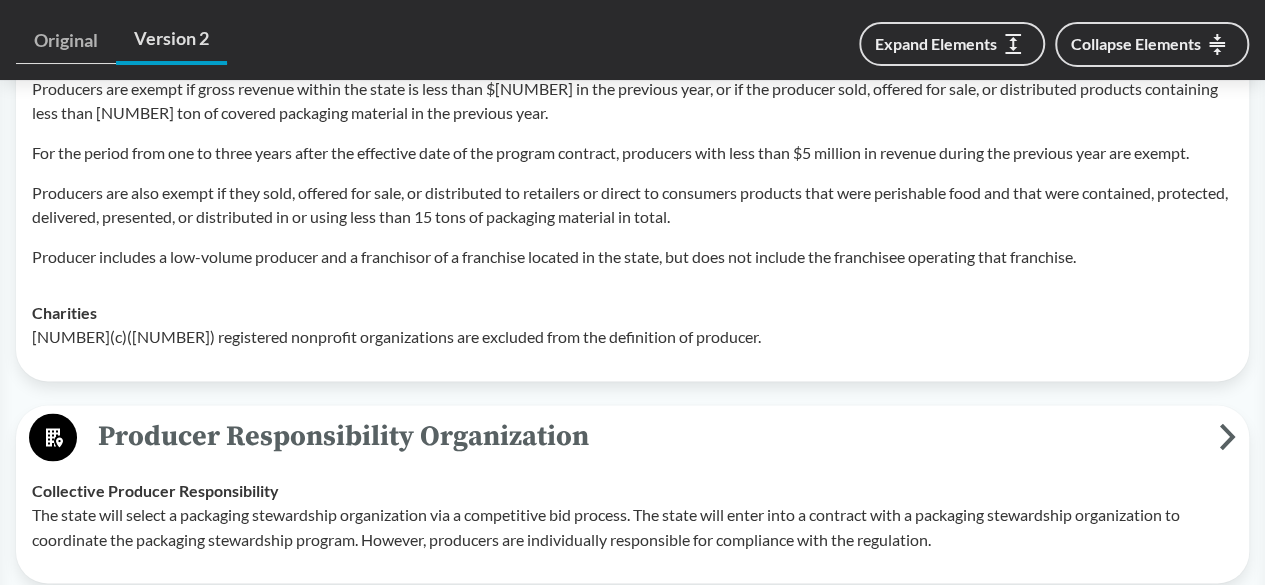 scroll, scrollTop: 1200, scrollLeft: 0, axis: vertical 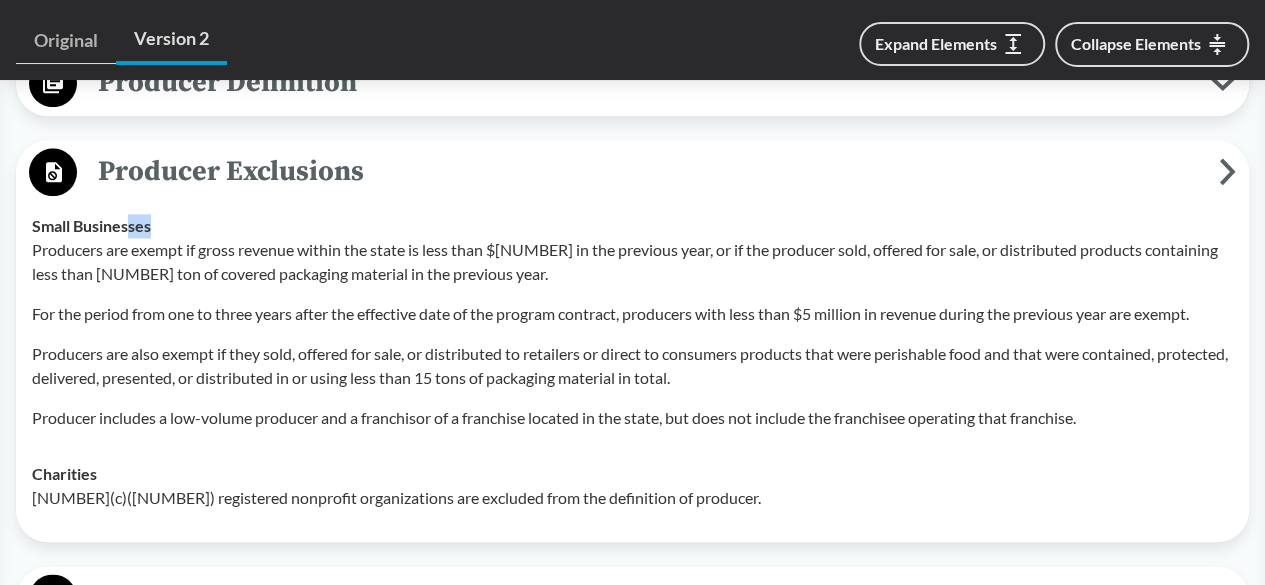 drag, startPoint x: 161, startPoint y: 327, endPoint x: 128, endPoint y: 325, distance: 33.06055 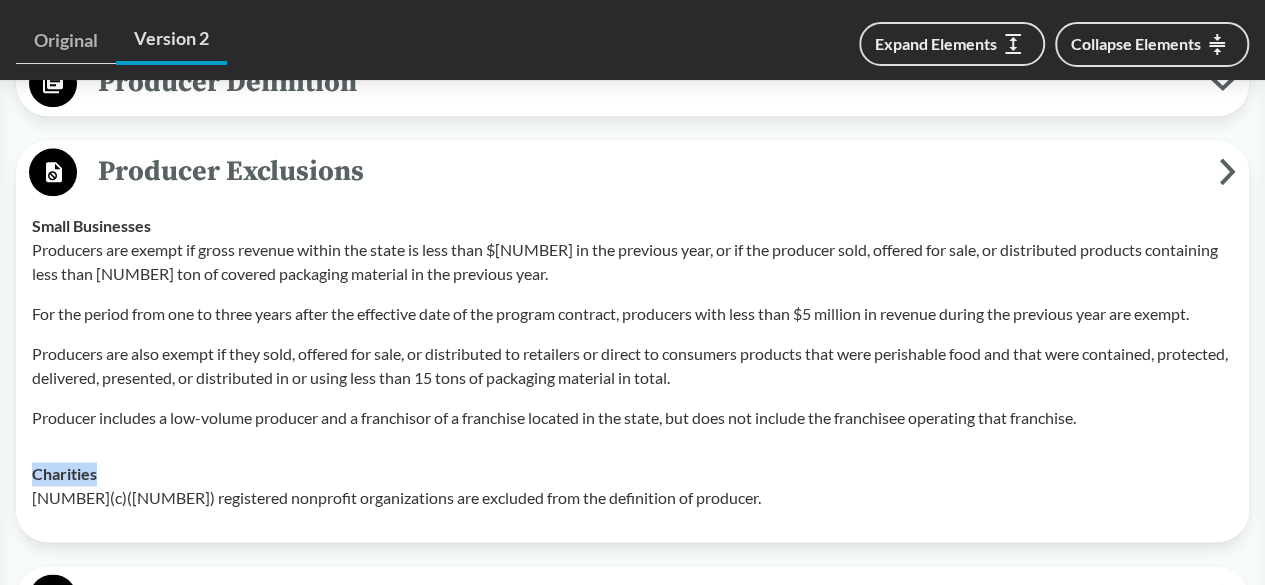 drag, startPoint x: 108, startPoint y: 561, endPoint x: 32, endPoint y: 554, distance: 76.321686 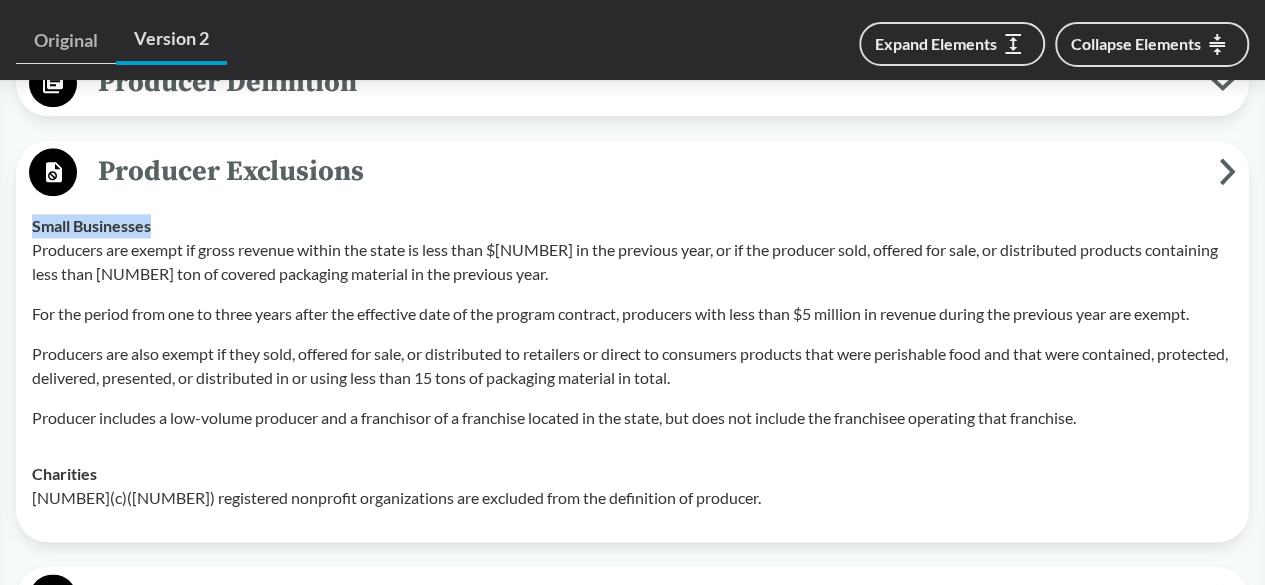 drag, startPoint x: 160, startPoint y: 324, endPoint x: 29, endPoint y: 324, distance: 131 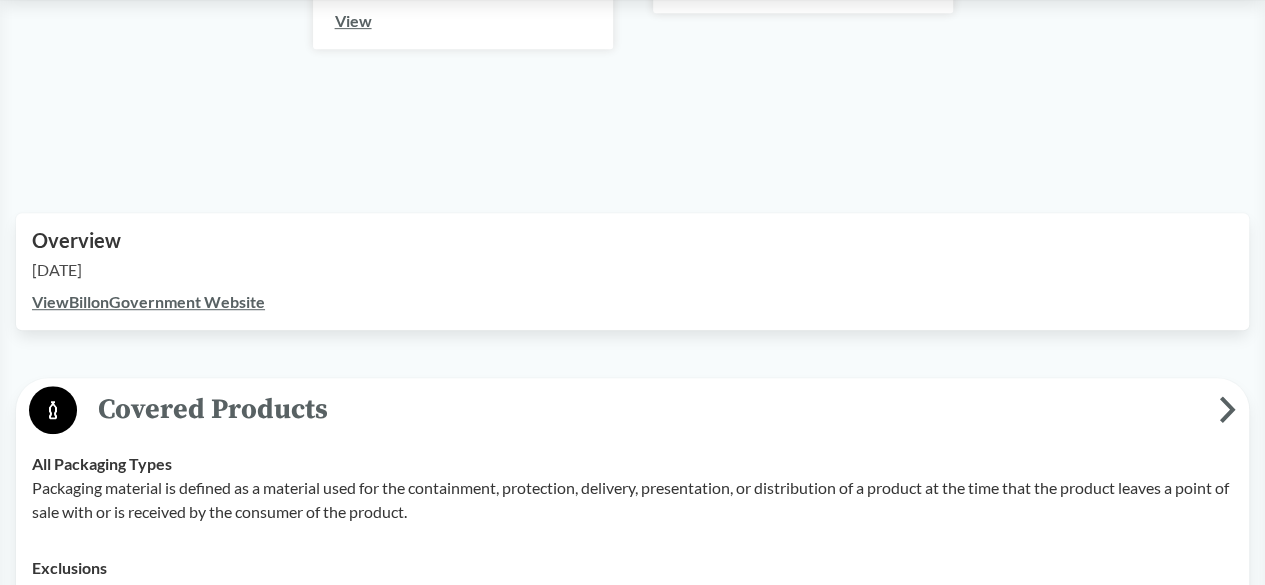 scroll, scrollTop: 1111, scrollLeft: 0, axis: vertical 